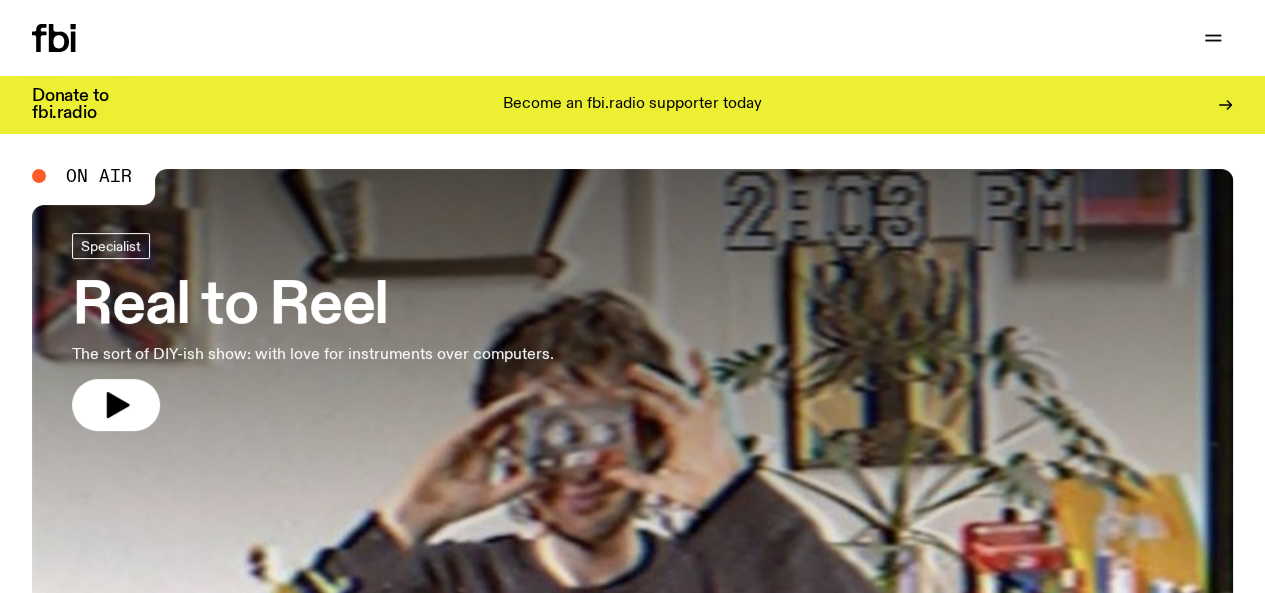 scroll, scrollTop: 0, scrollLeft: 0, axis: both 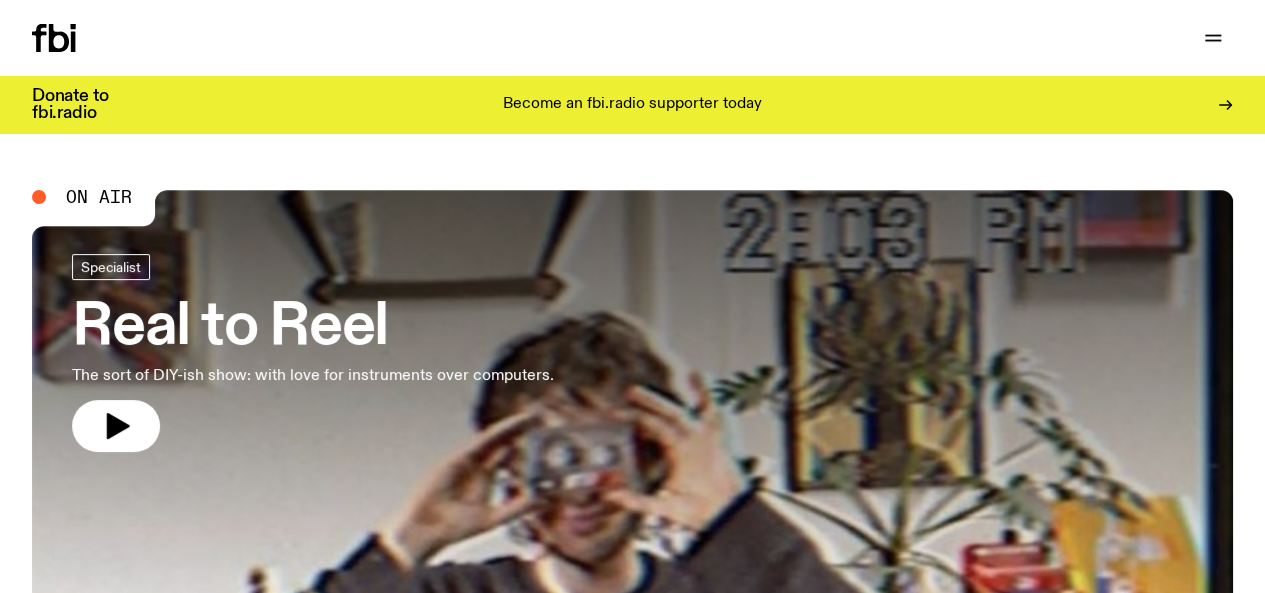 click 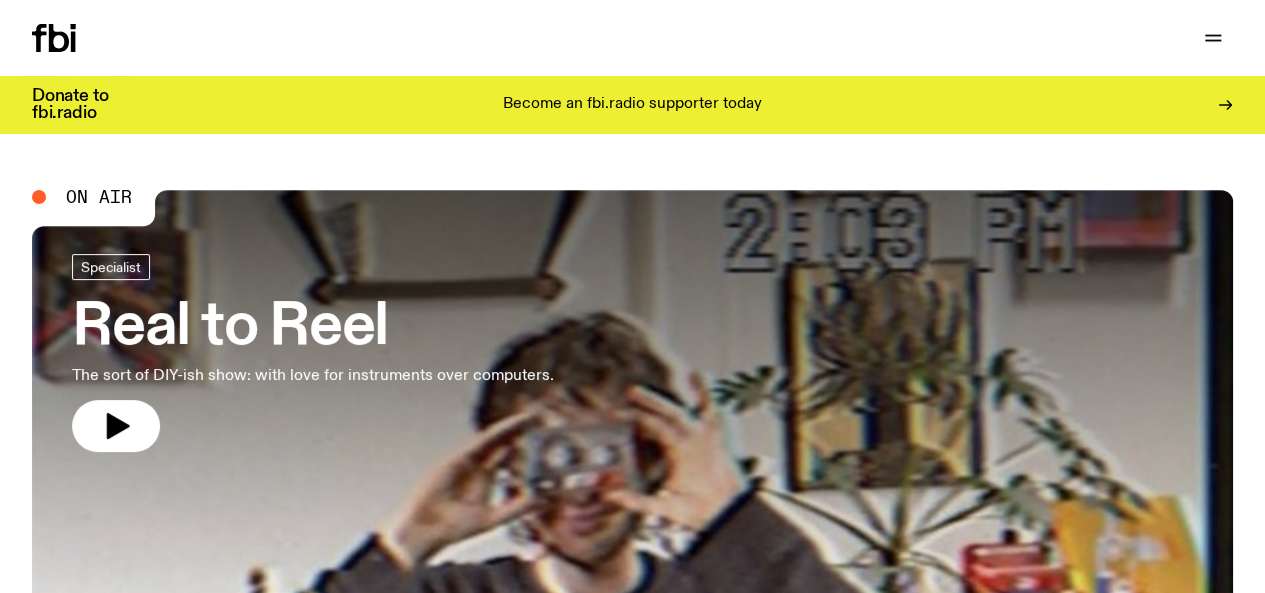 drag, startPoint x: 628, startPoint y: 197, endPoint x: 450, endPoint y: 183, distance: 178.54971 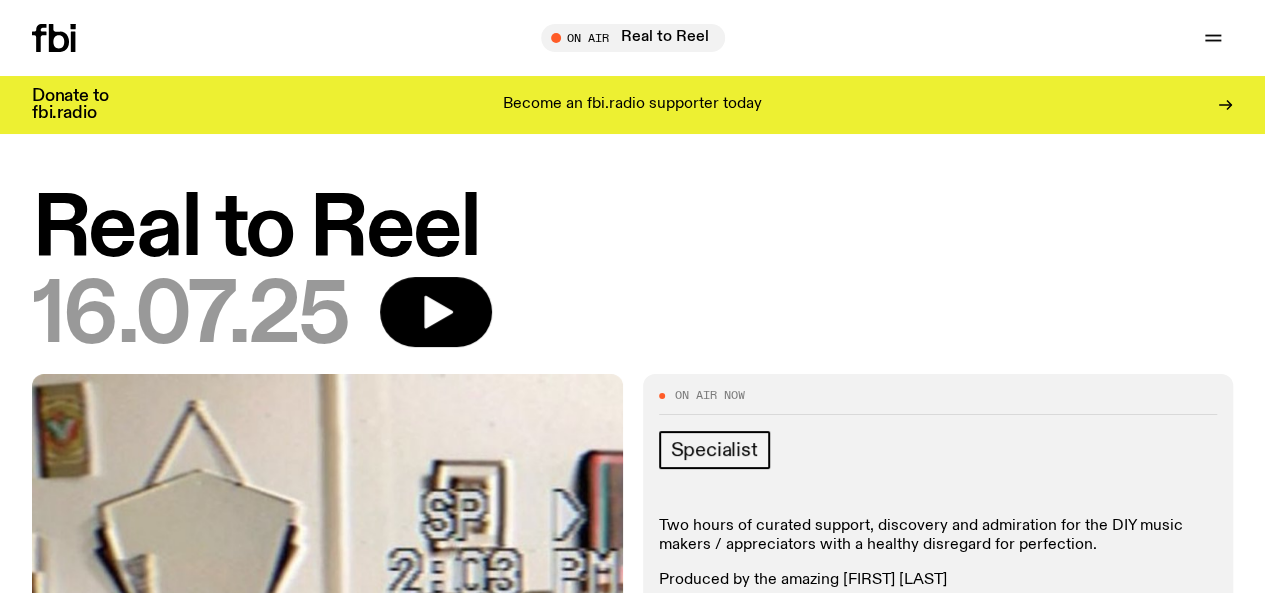 click on "Schedule" at bounding box center (0, 0) 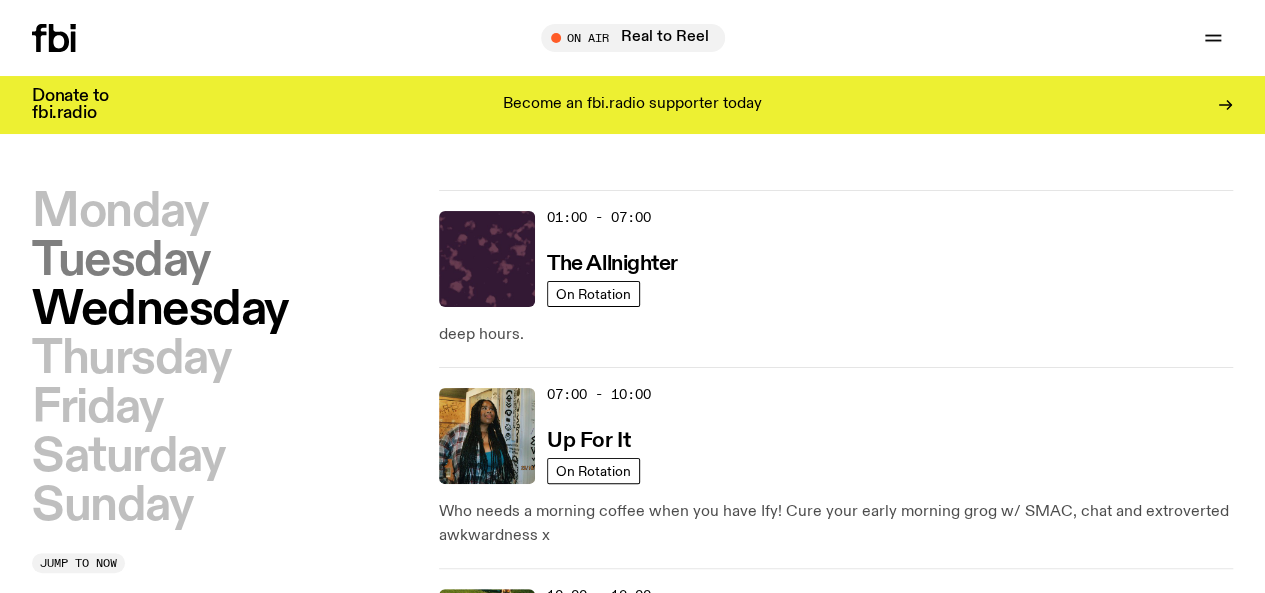click on "Tuesday" at bounding box center (121, 261) 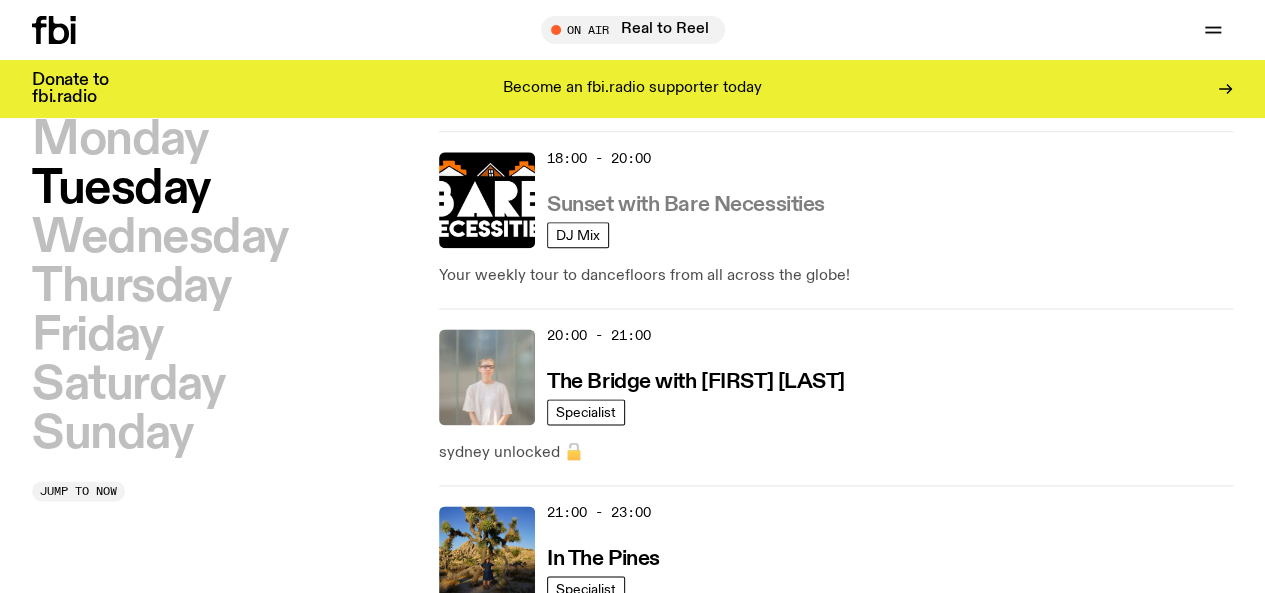 scroll, scrollTop: 1156, scrollLeft: 0, axis: vertical 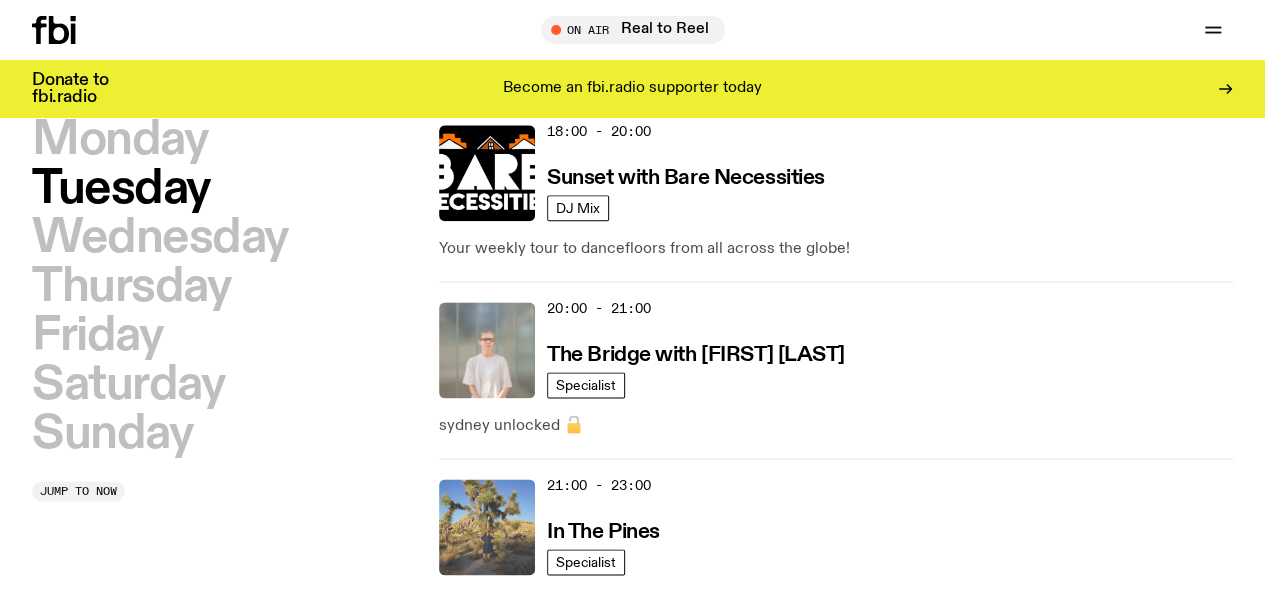 click 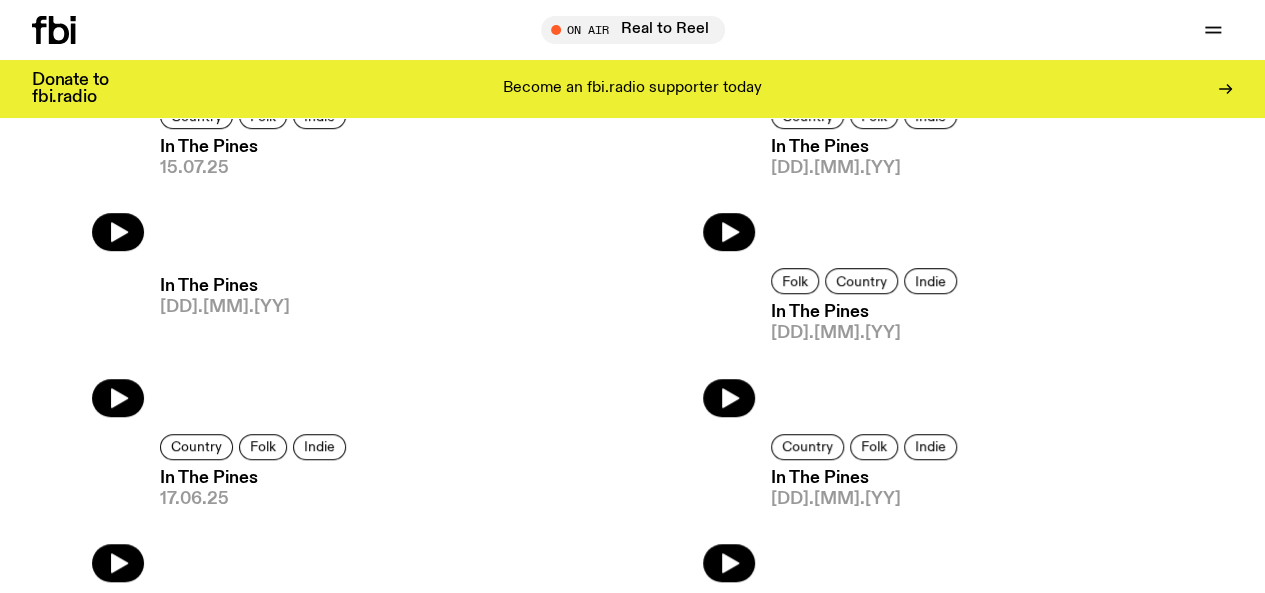 scroll, scrollTop: 791, scrollLeft: 0, axis: vertical 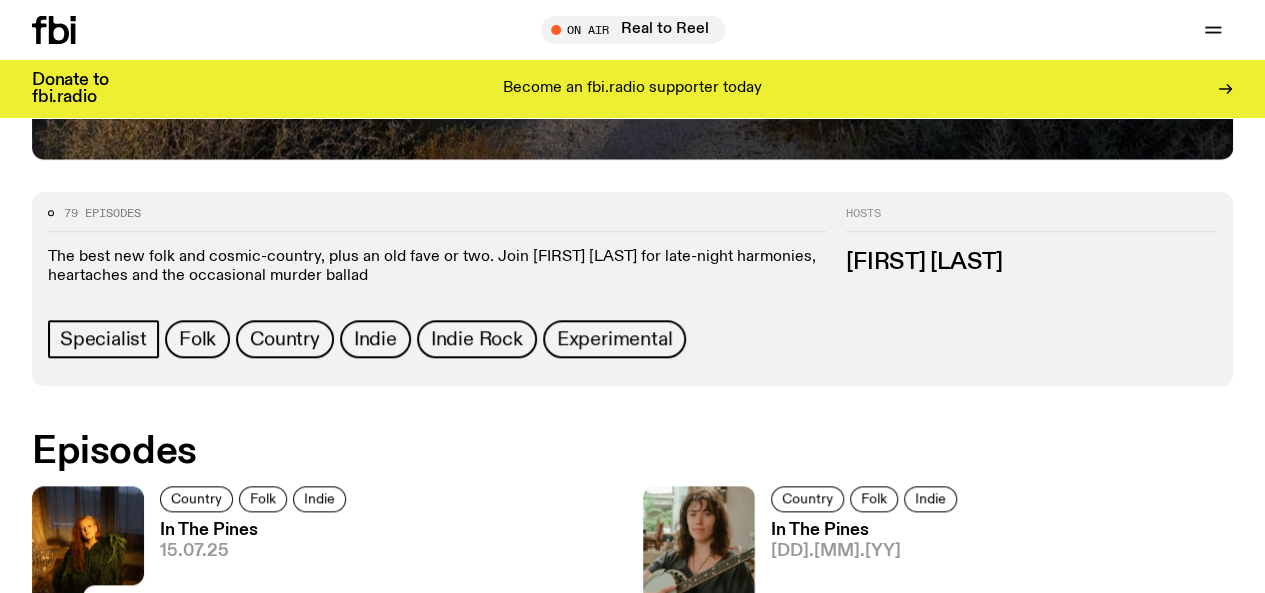 click 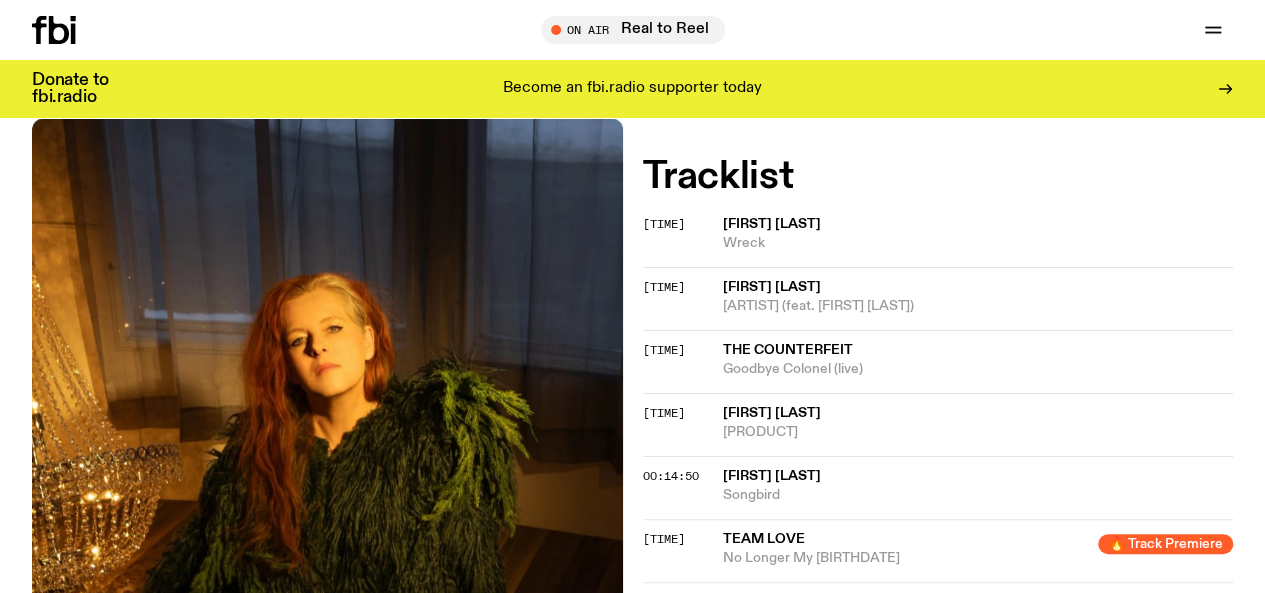 scroll, scrollTop: 588, scrollLeft: 0, axis: vertical 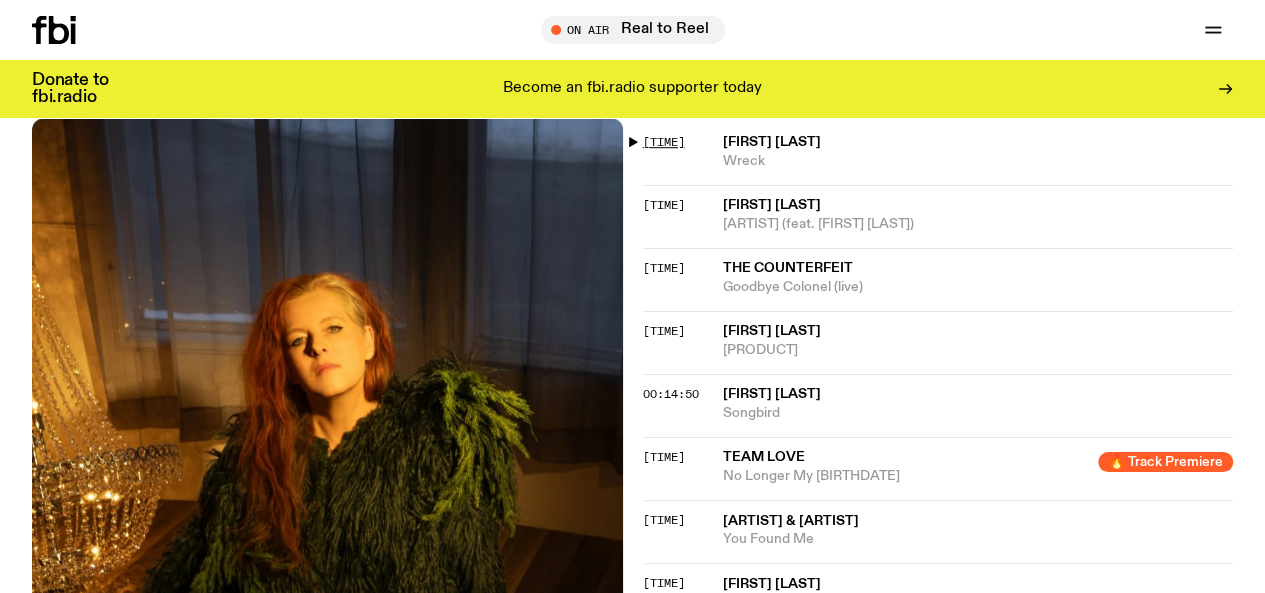 click on "[TIME]" at bounding box center [664, 142] 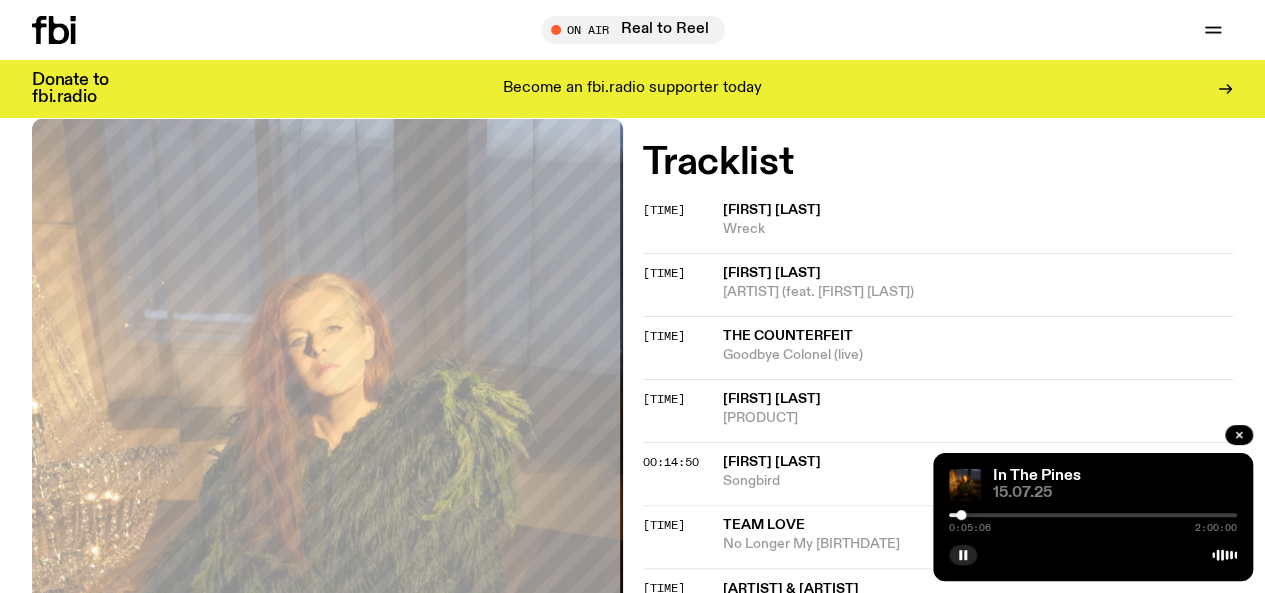 scroll, scrollTop: 488, scrollLeft: 0, axis: vertical 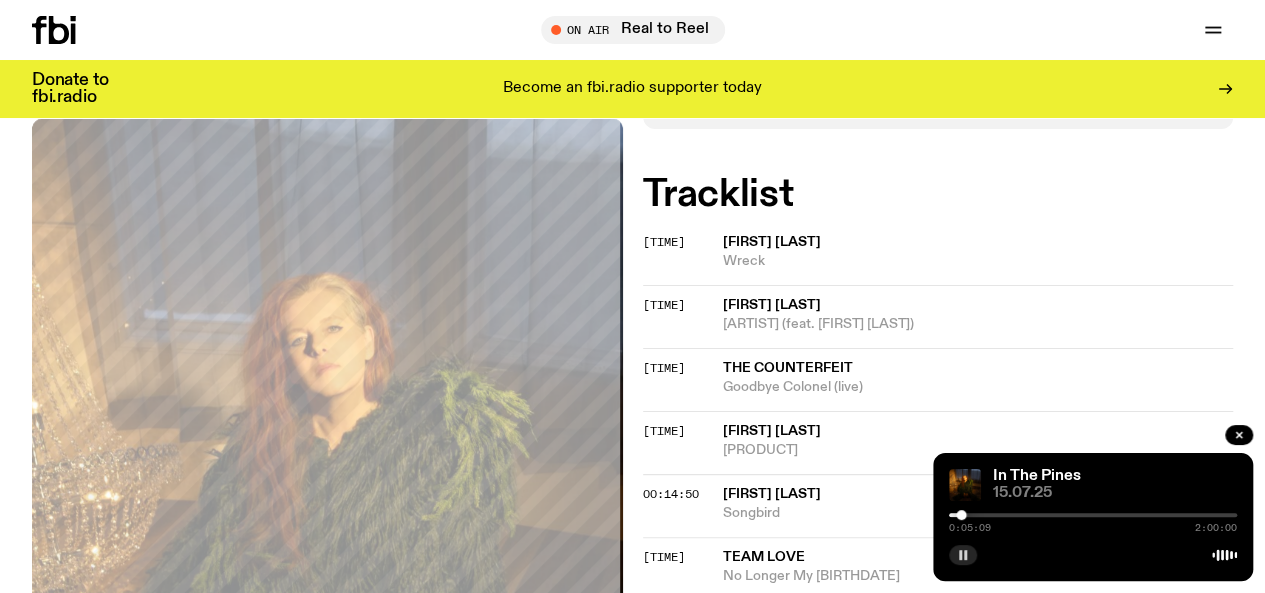 click at bounding box center [963, 555] 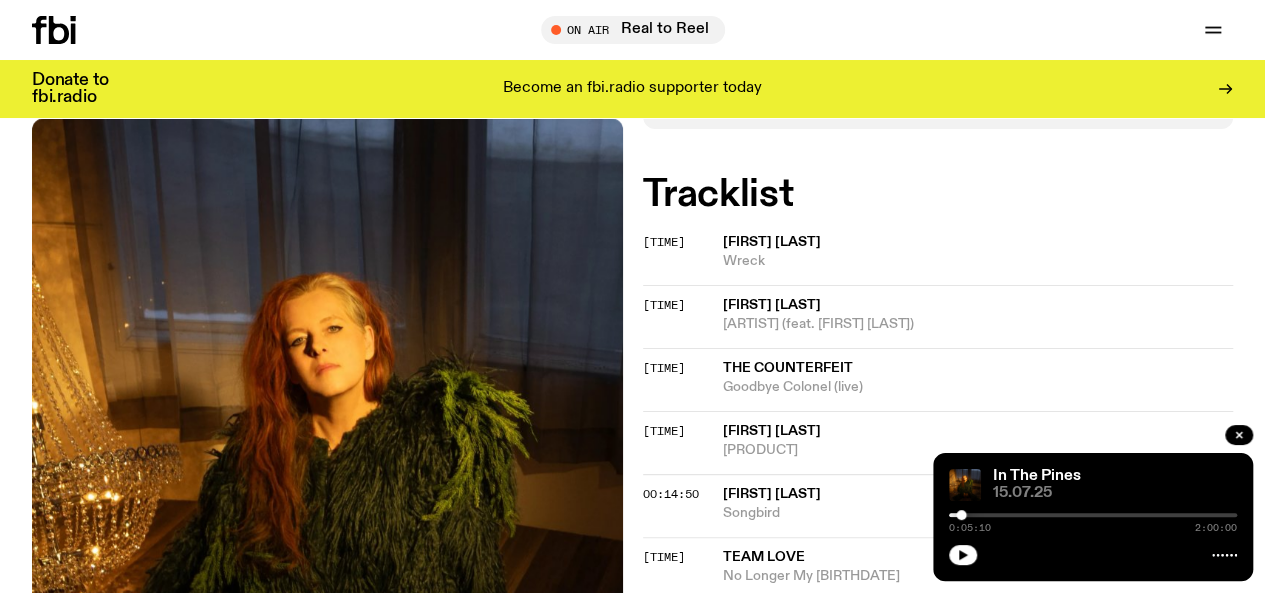 click on "[FIRST] [LAST]" 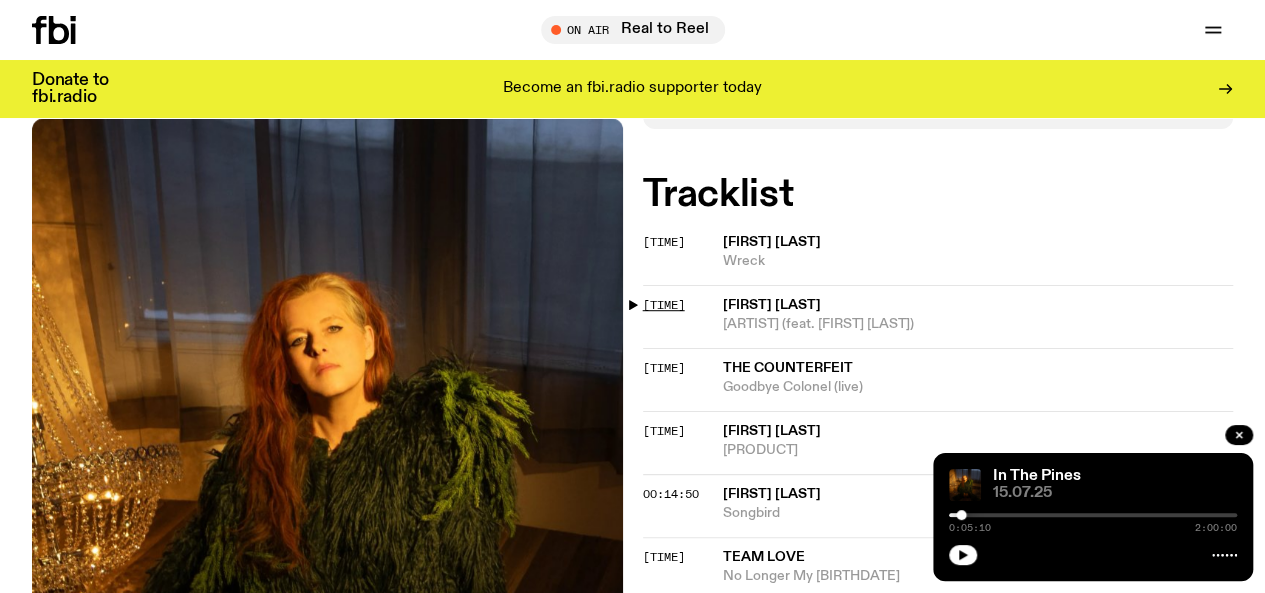 click on "[TIME]" at bounding box center (664, 305) 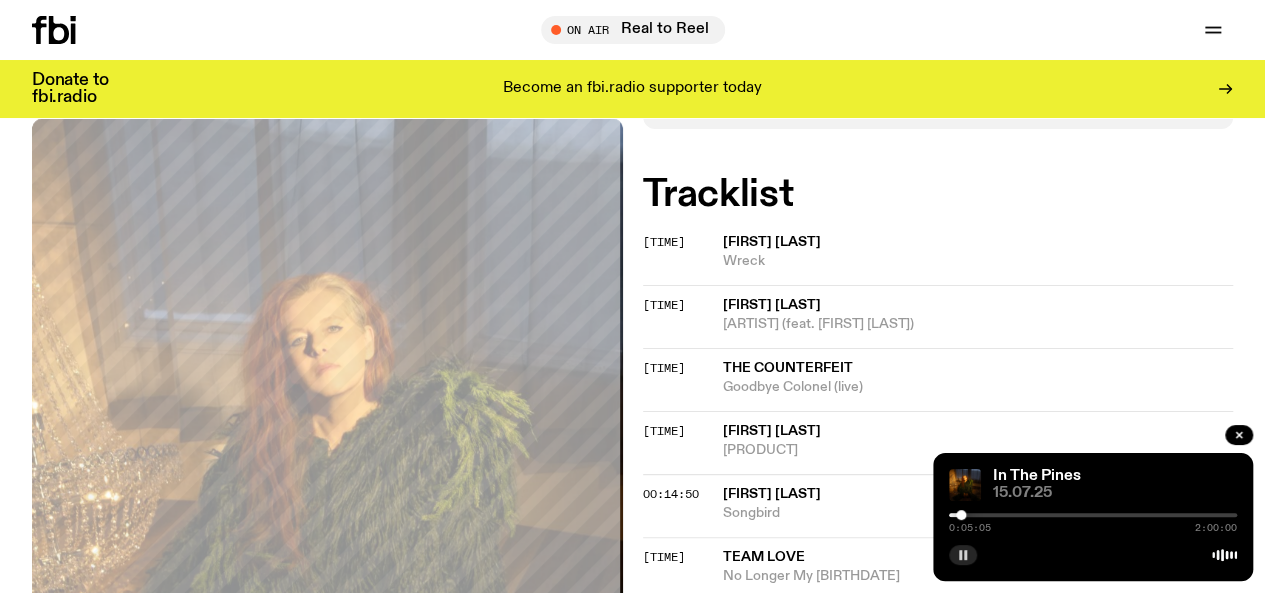 click 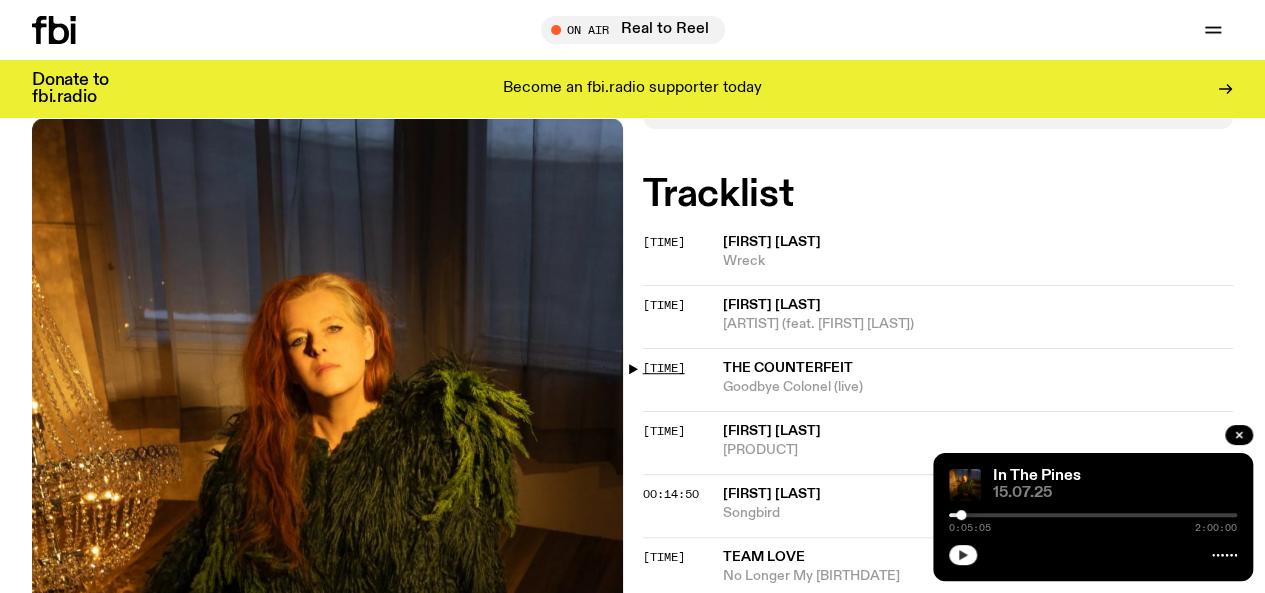 click on "[TIME]" at bounding box center (664, 368) 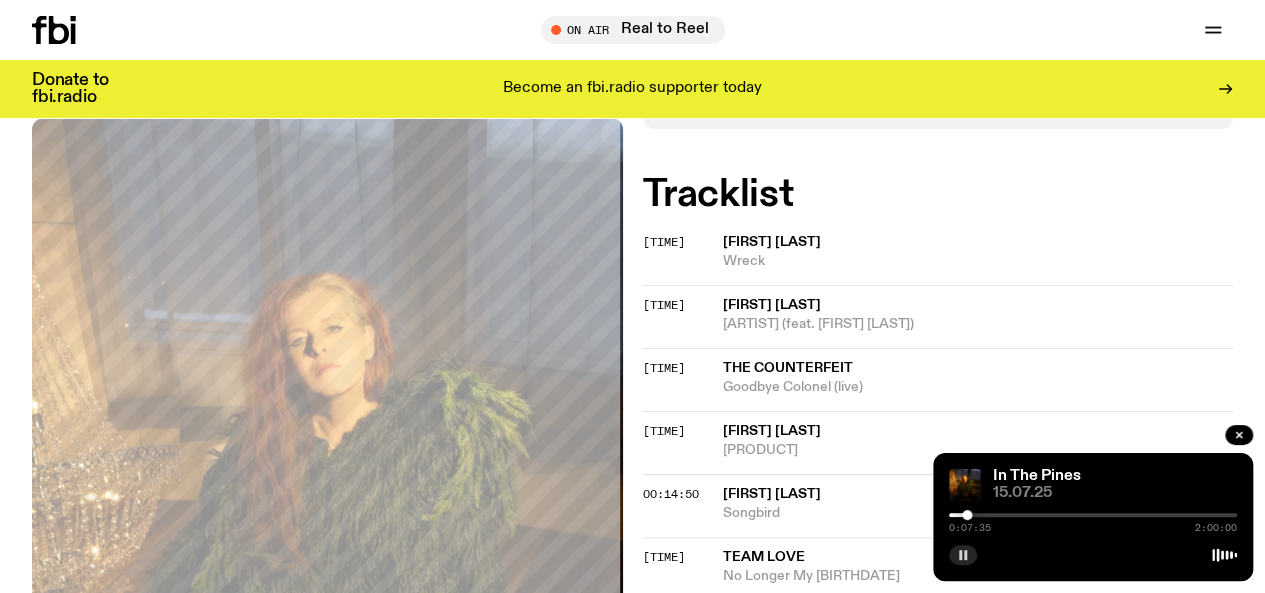 click 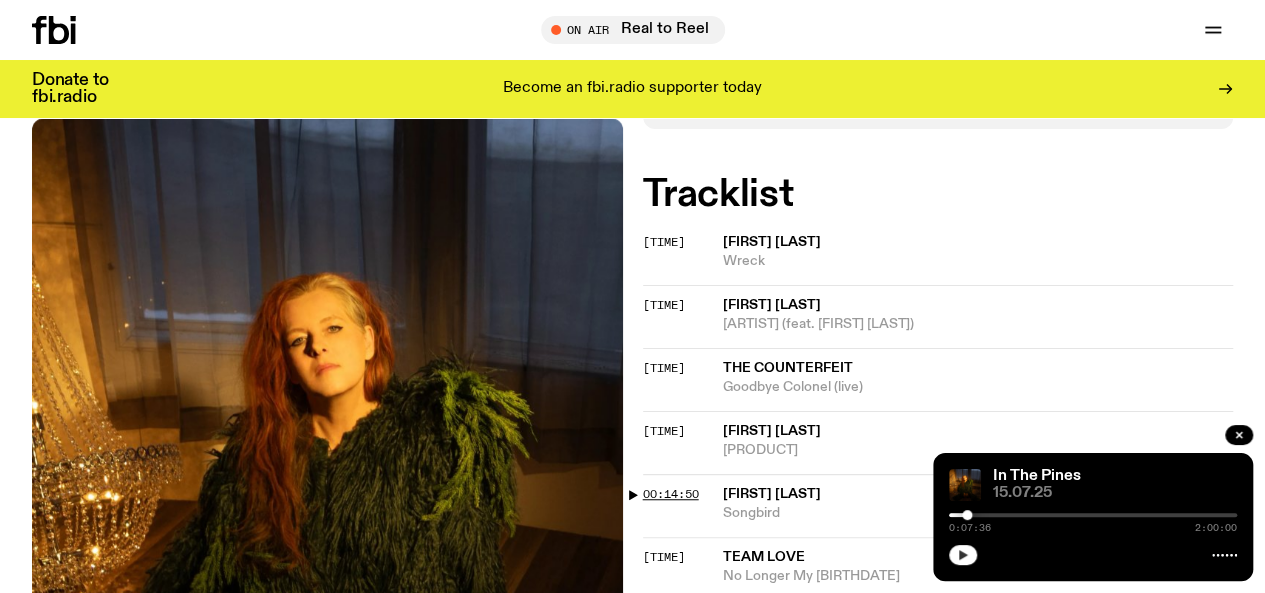 click on "00:14:50" at bounding box center [671, 494] 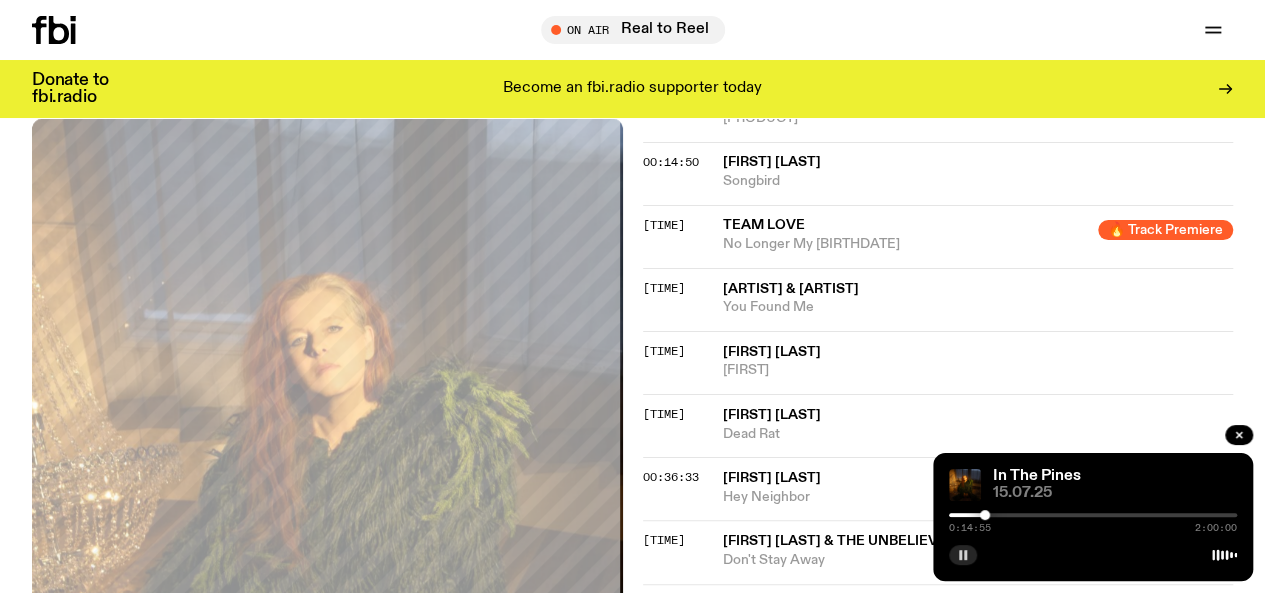 scroll, scrollTop: 788, scrollLeft: 0, axis: vertical 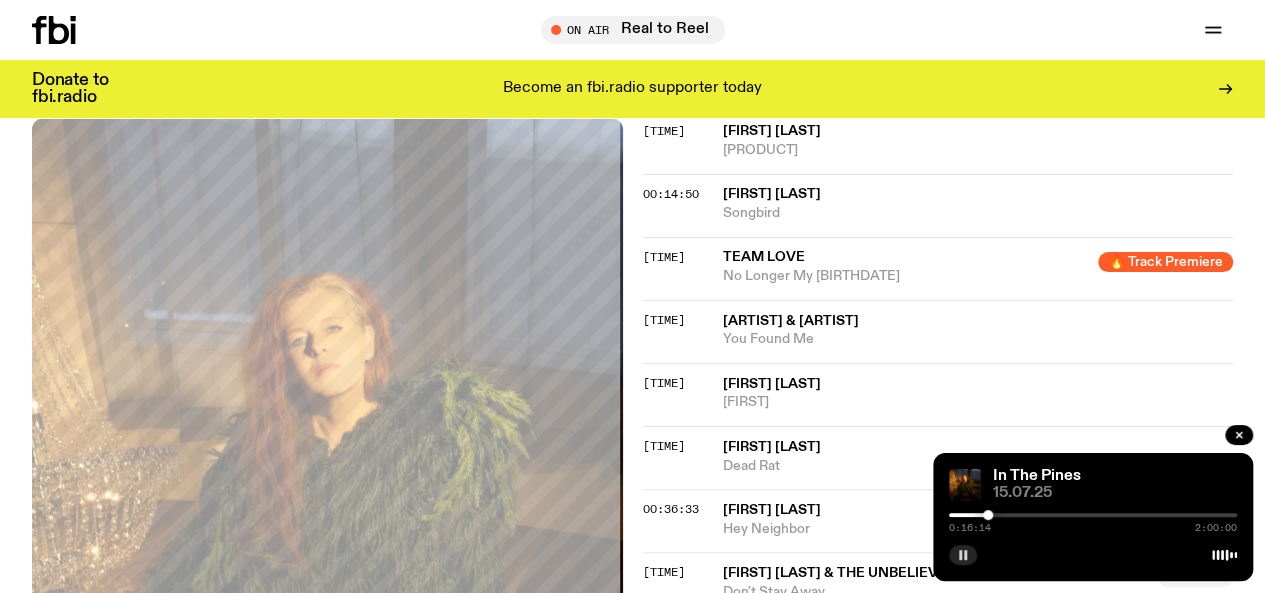 click 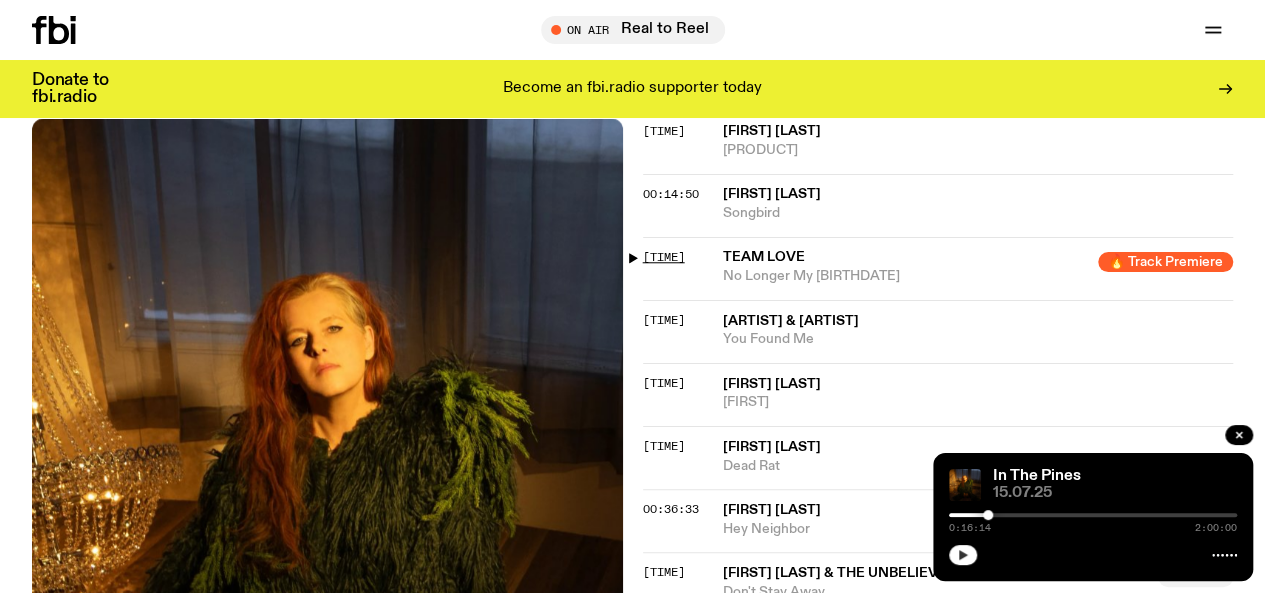 click on "[TIME]" at bounding box center (664, 257) 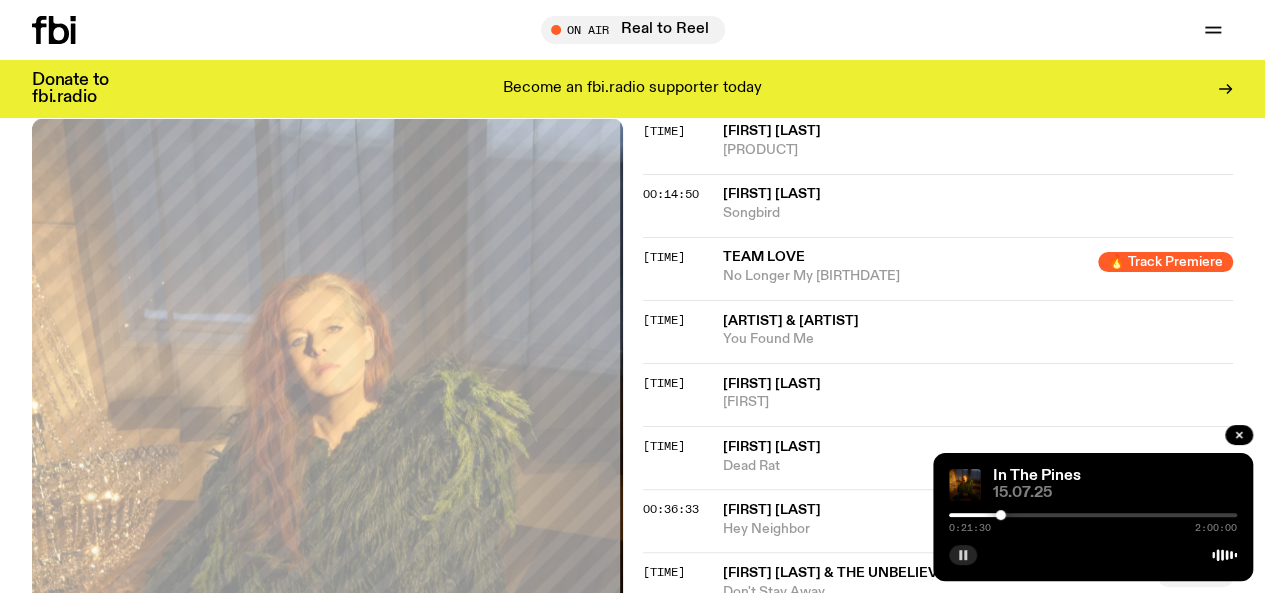 click 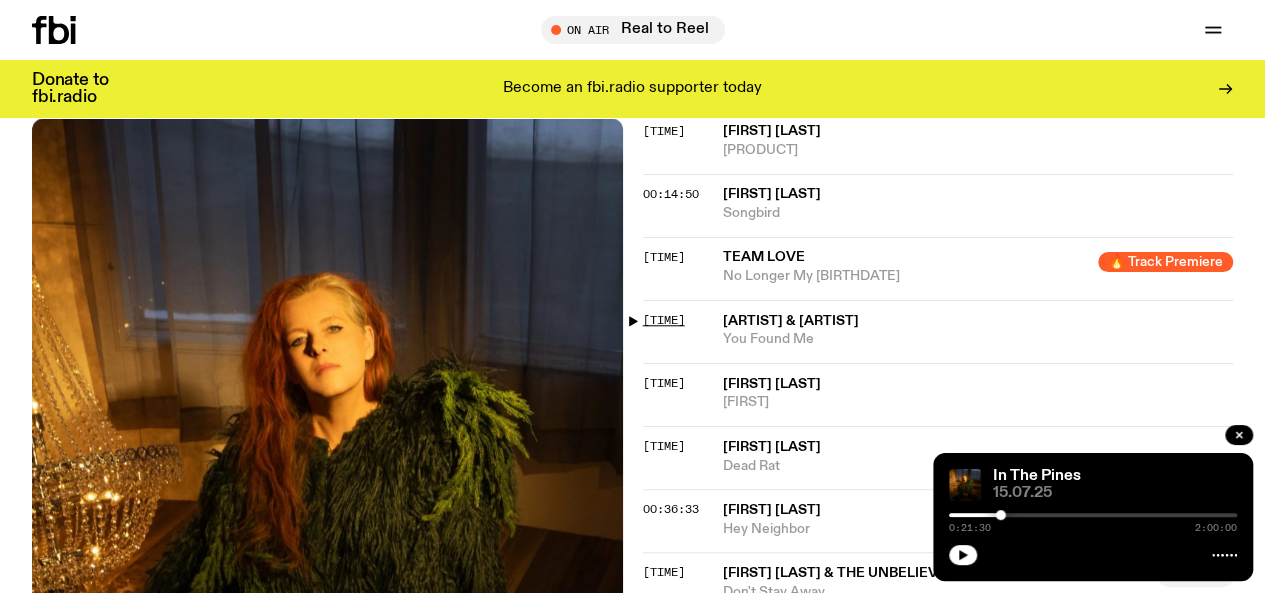 click on "[TIME]" at bounding box center [664, 320] 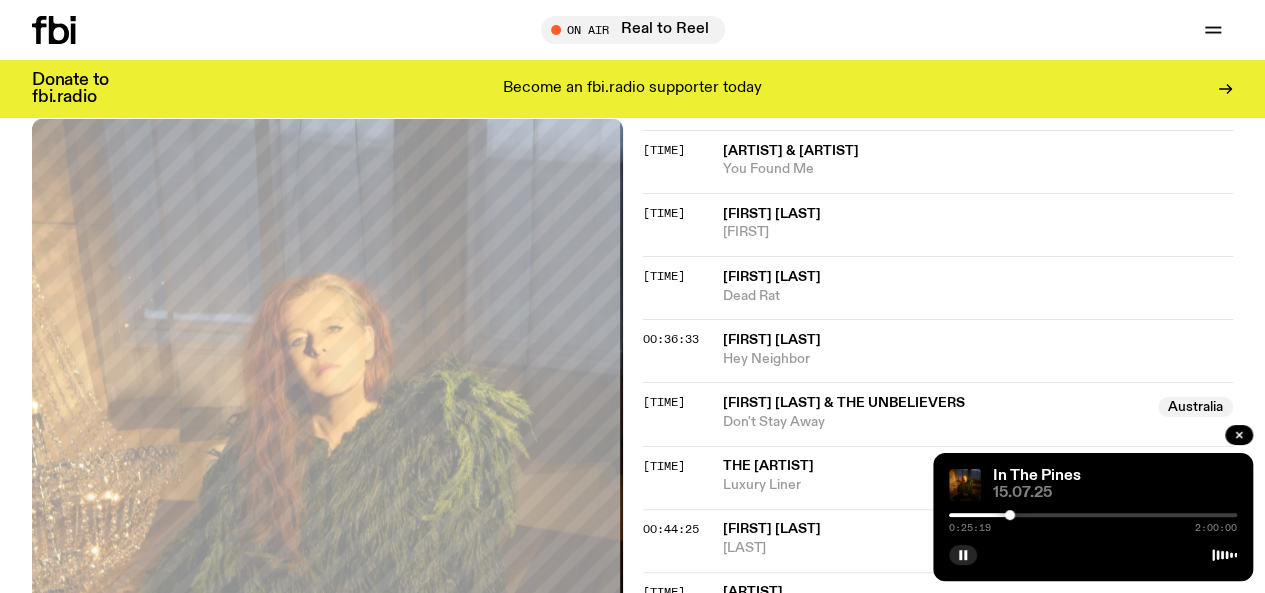 scroll, scrollTop: 988, scrollLeft: 0, axis: vertical 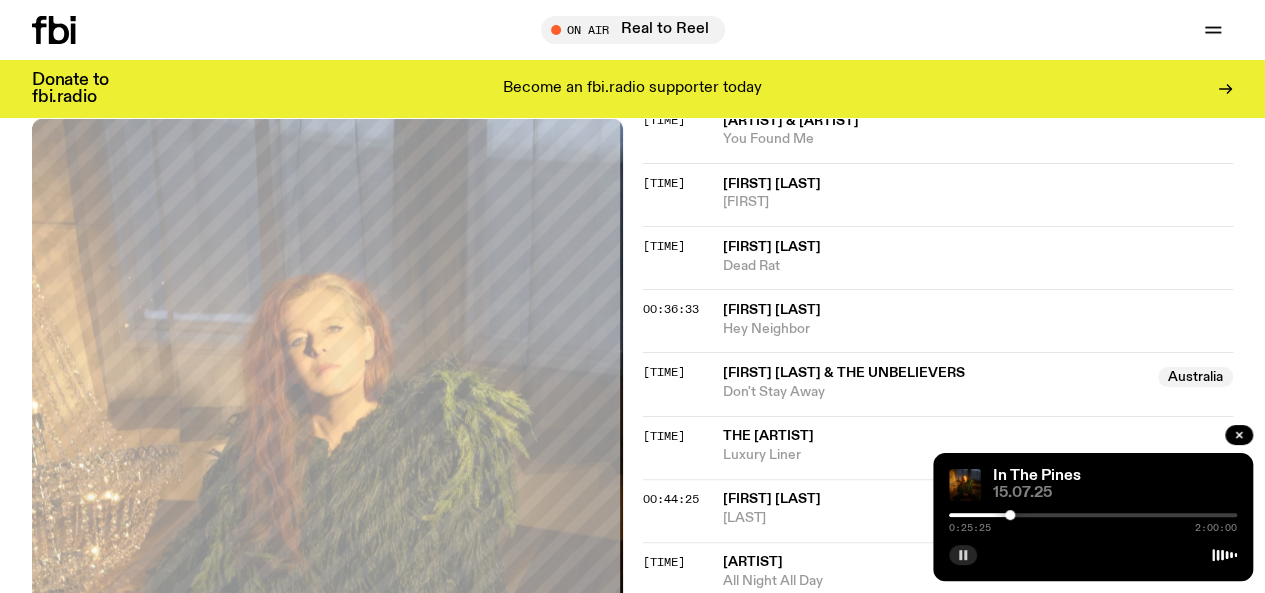 click 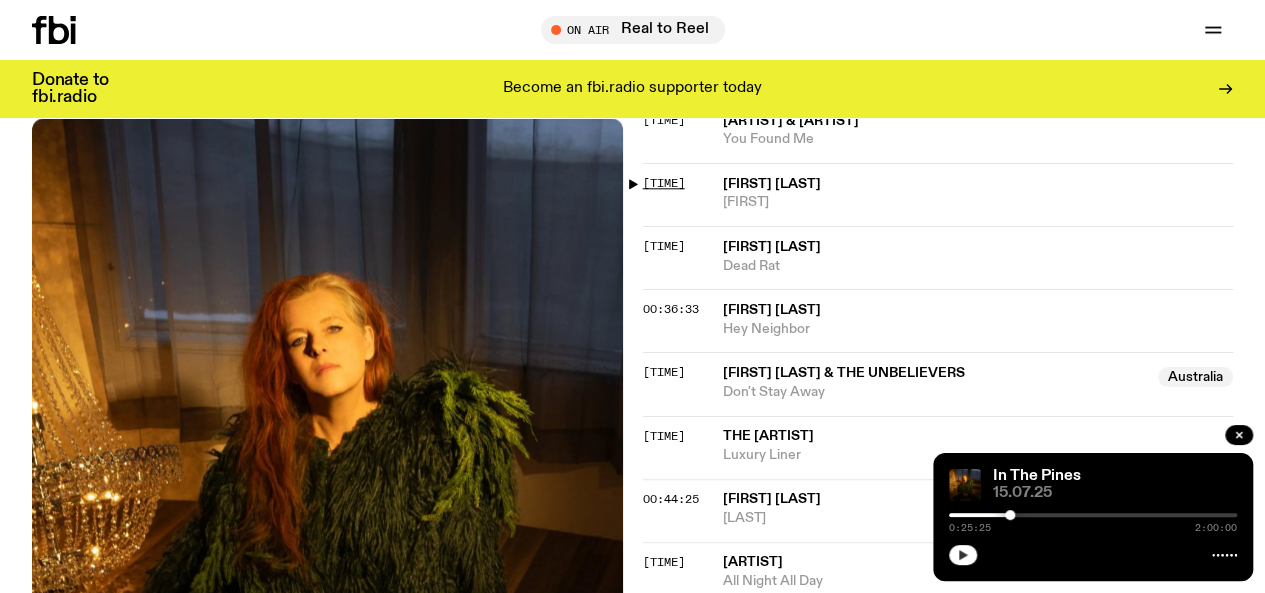 click on "[TIME]" at bounding box center [664, 183] 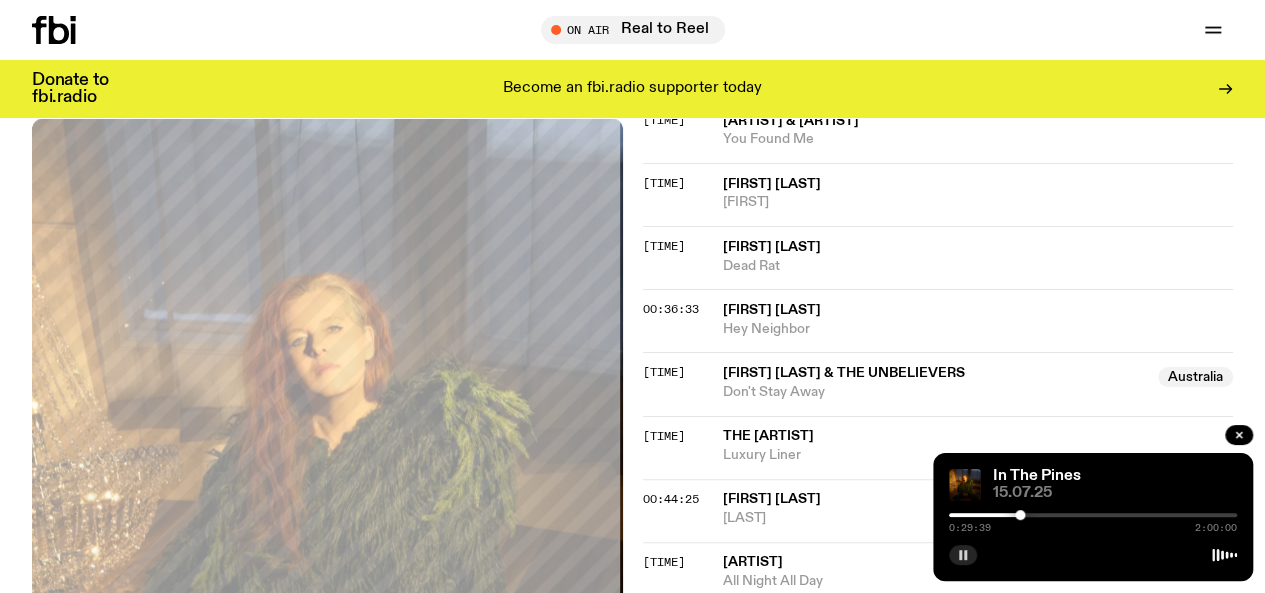 click 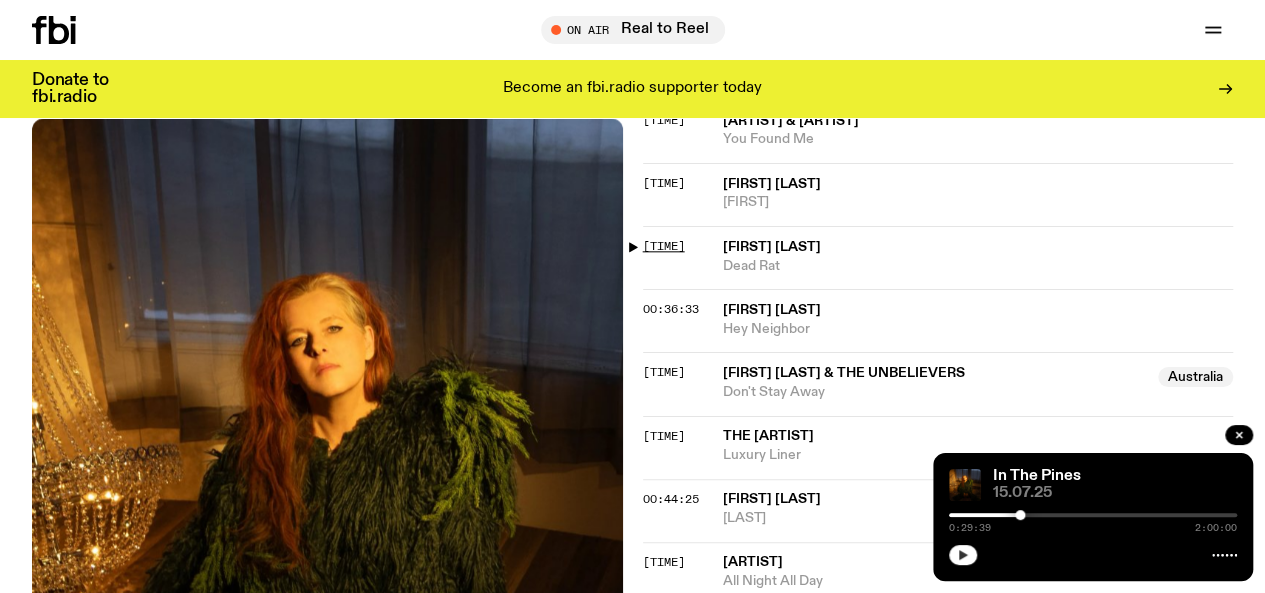click on "[TIME]" at bounding box center [664, 246] 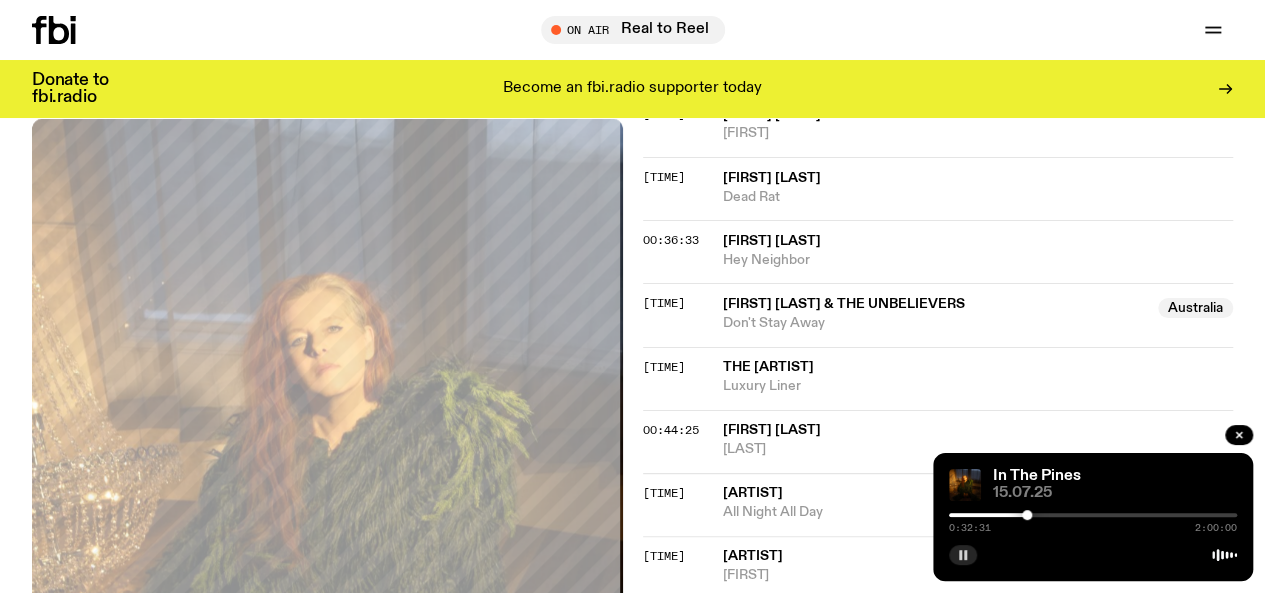 scroll, scrollTop: 1088, scrollLeft: 0, axis: vertical 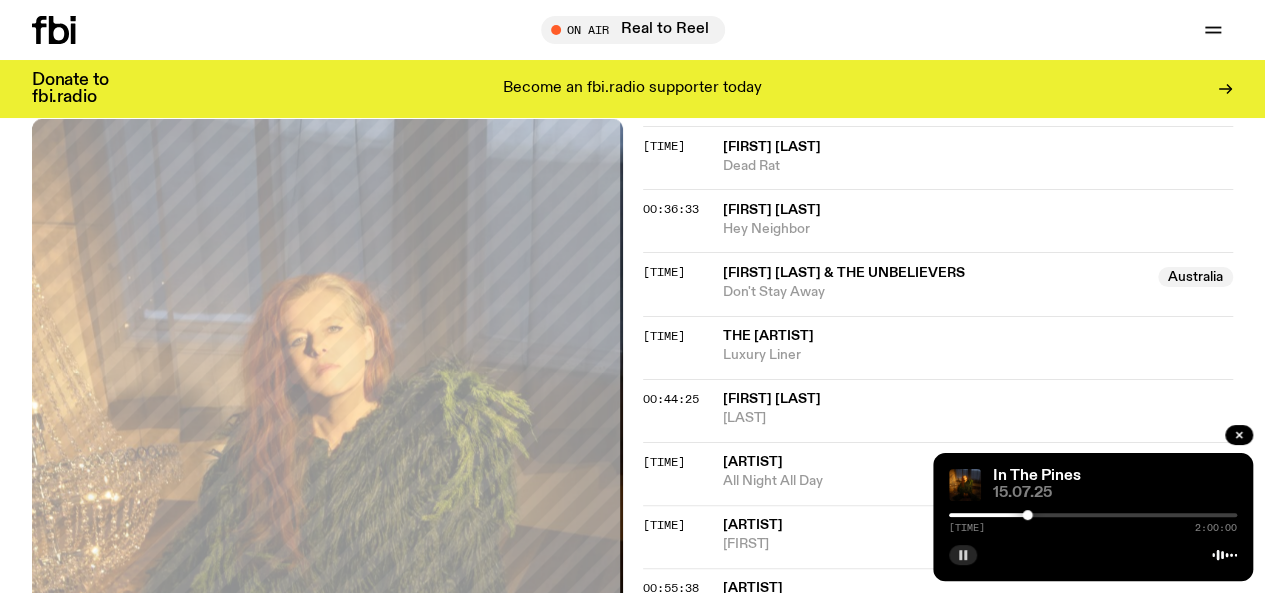 click at bounding box center [963, 555] 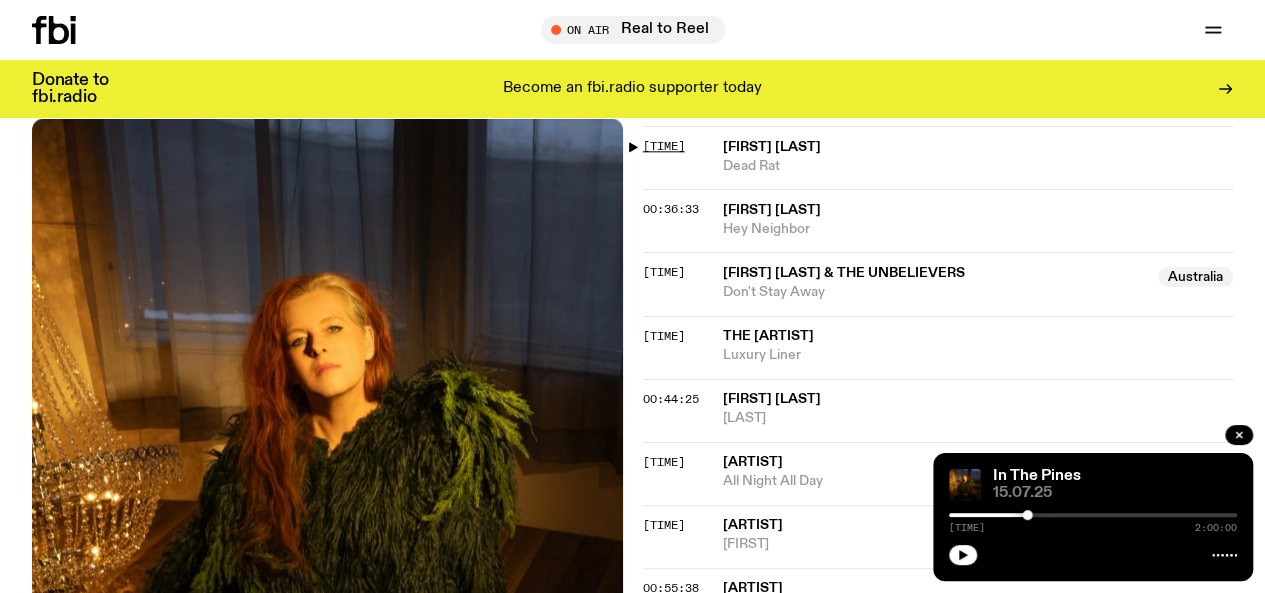 click on "[TIME]" at bounding box center (664, 146) 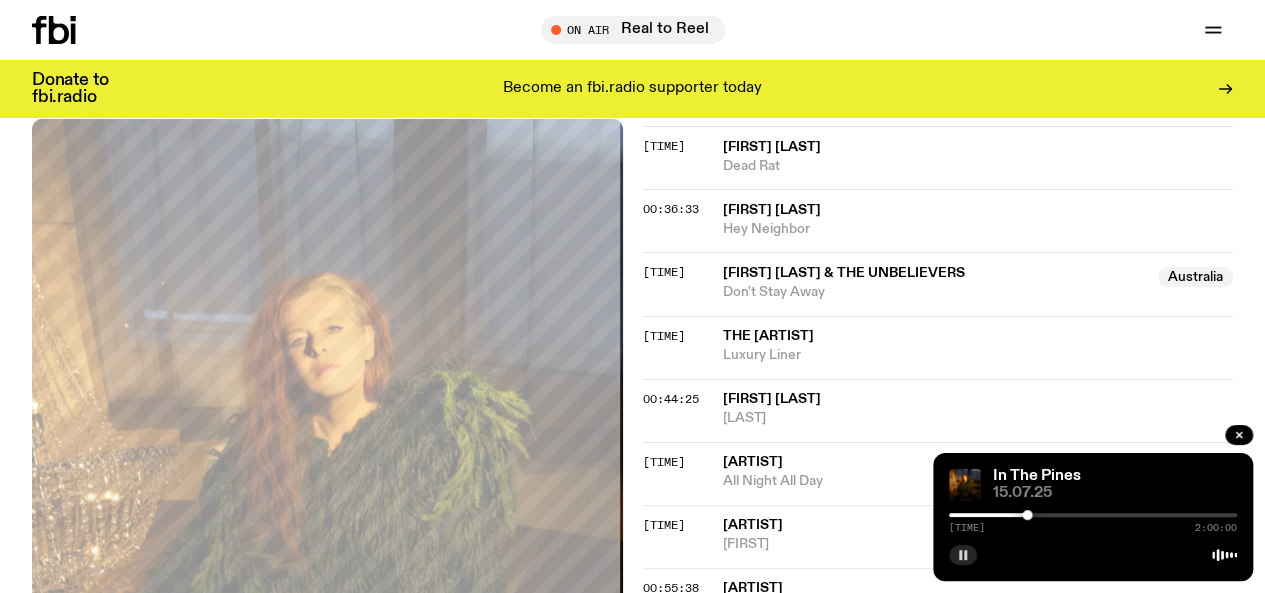 click 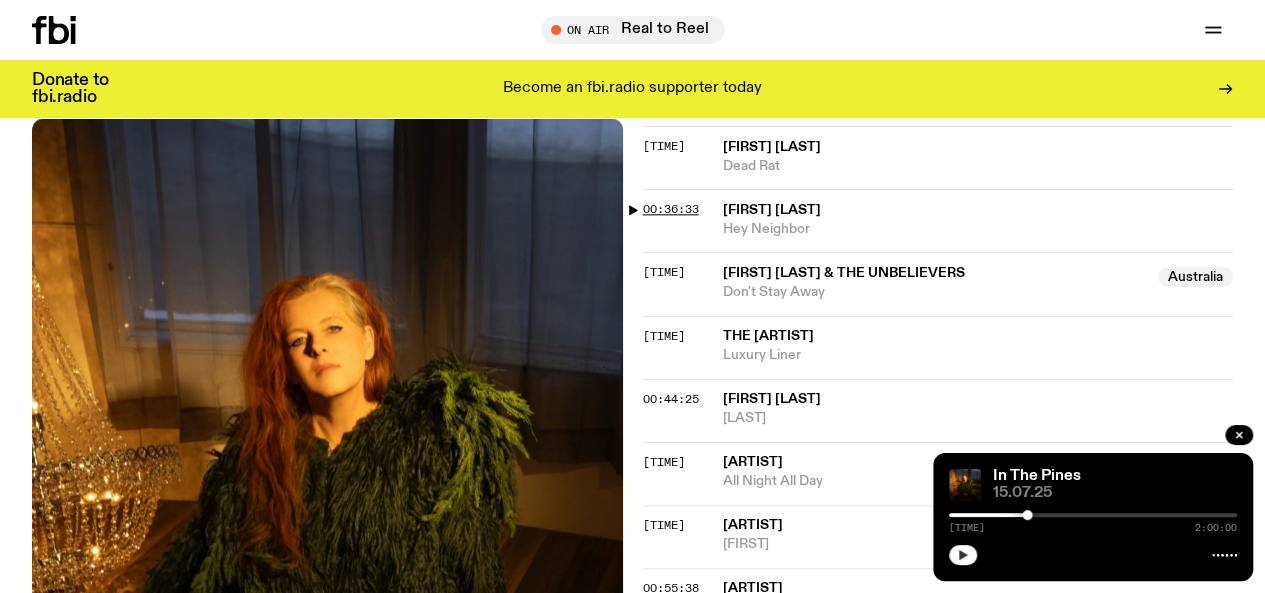 click on "00:36:33" at bounding box center (671, 209) 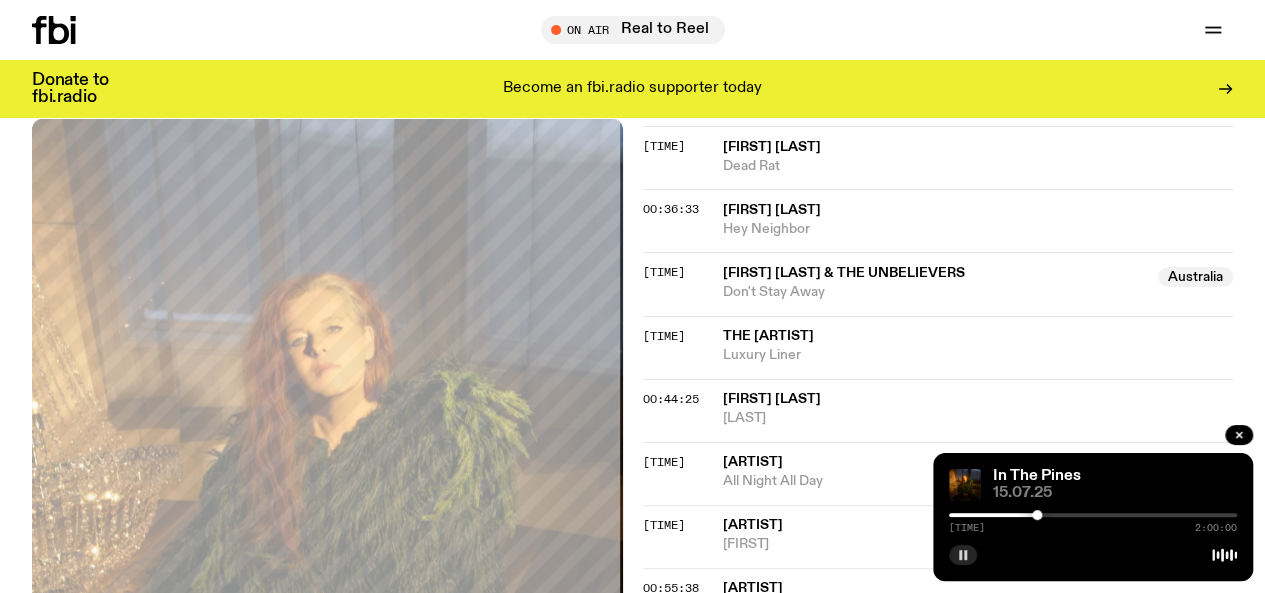 click 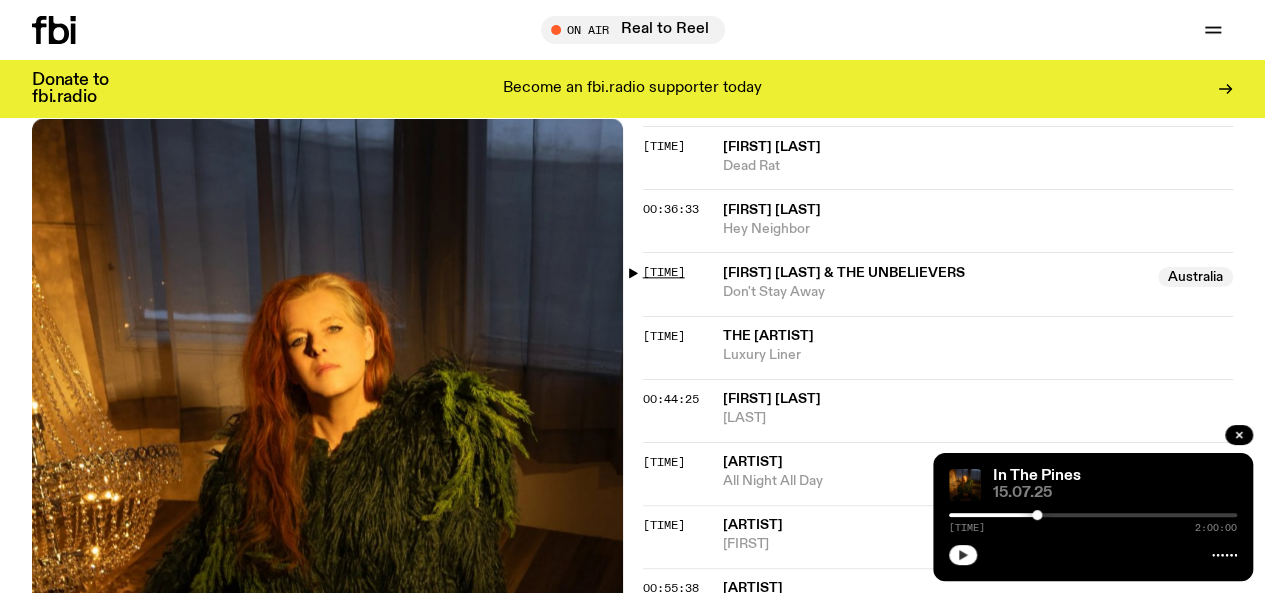 click on "[TIME]" at bounding box center [664, 272] 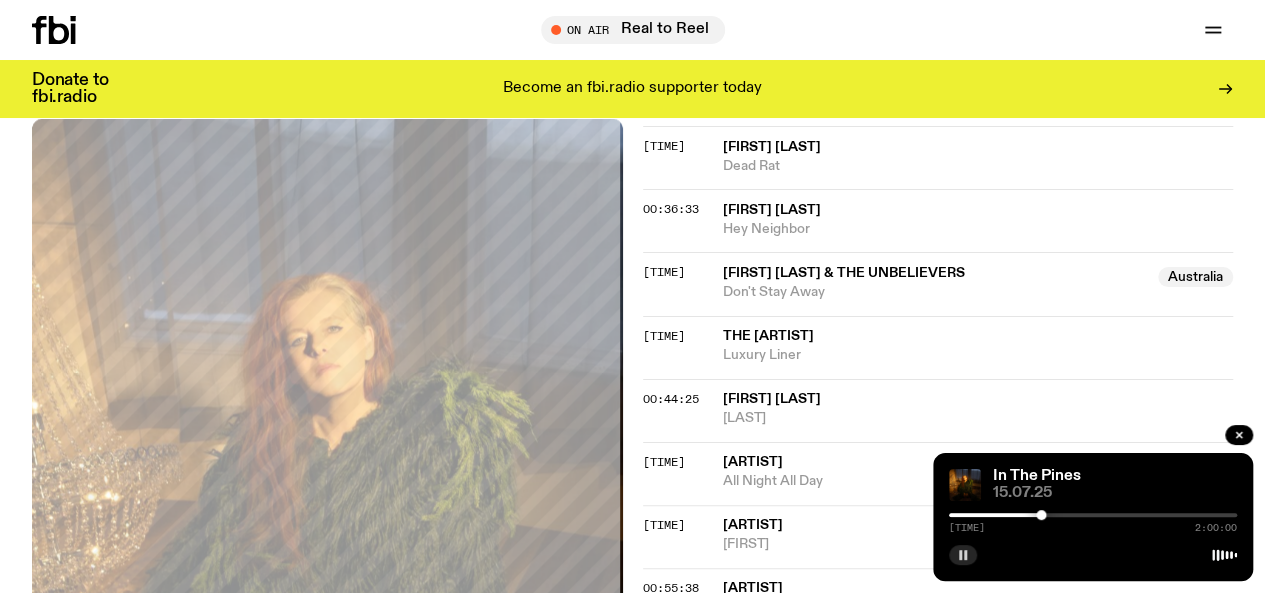 click 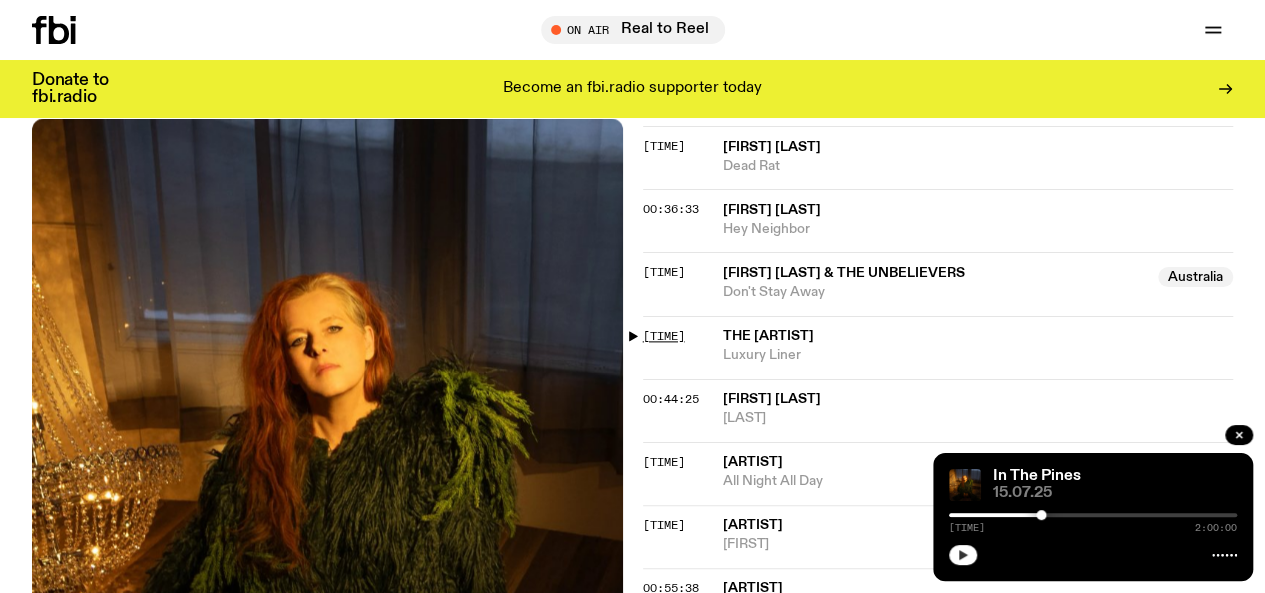 click on "[TIME]" at bounding box center (664, 336) 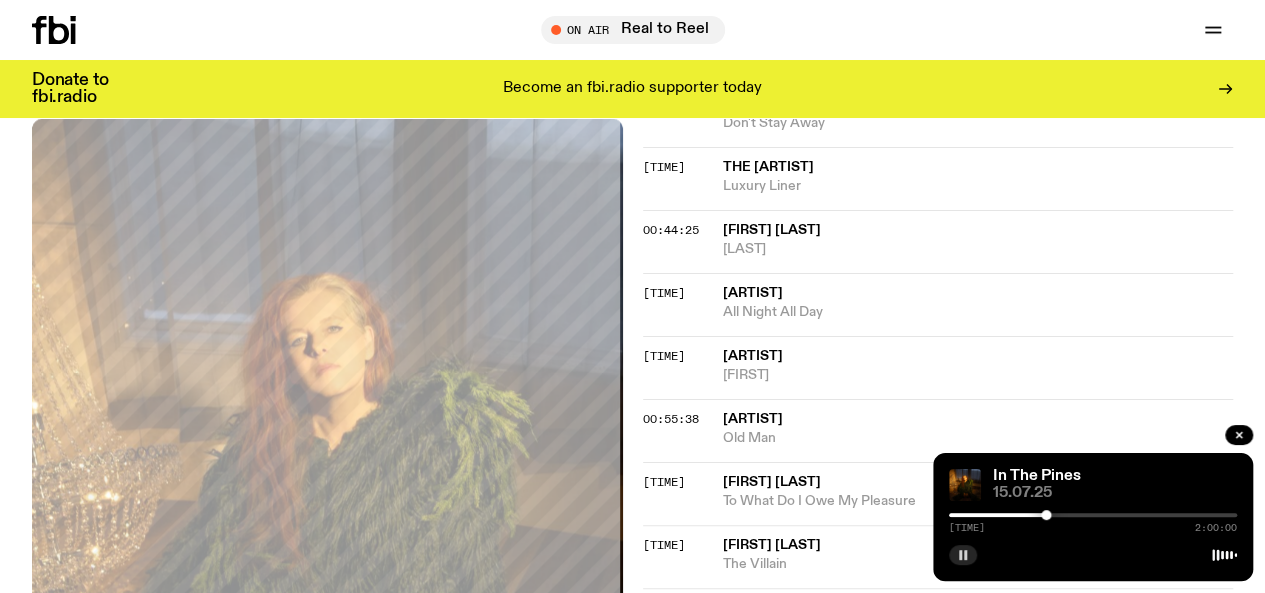 scroll, scrollTop: 1288, scrollLeft: 0, axis: vertical 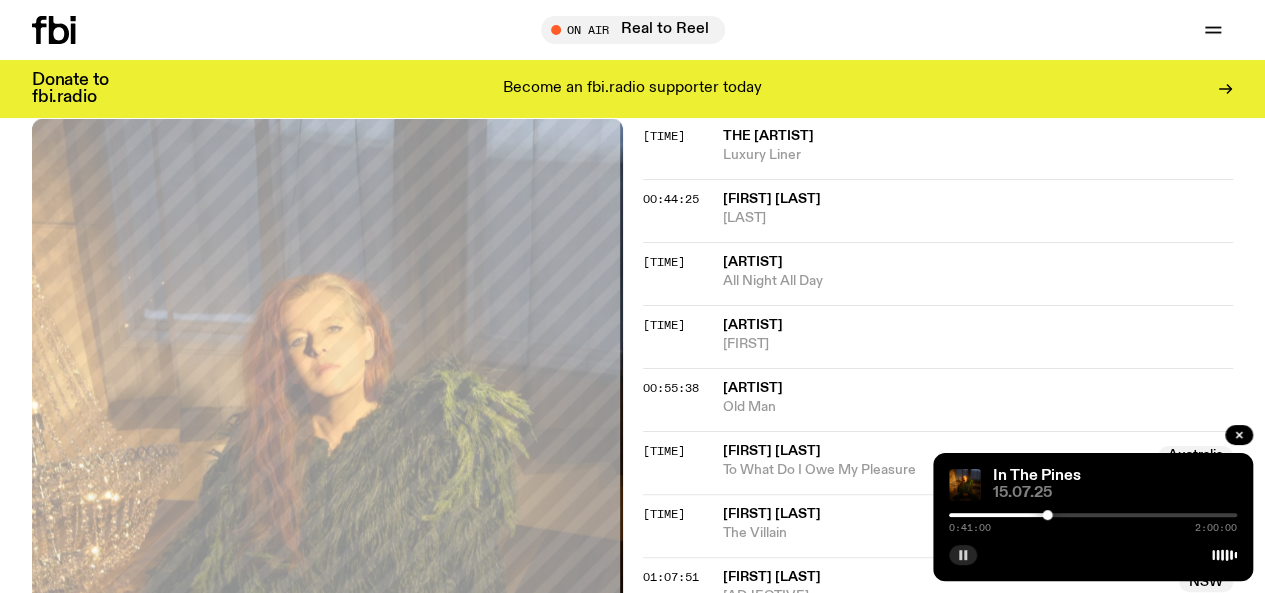 click 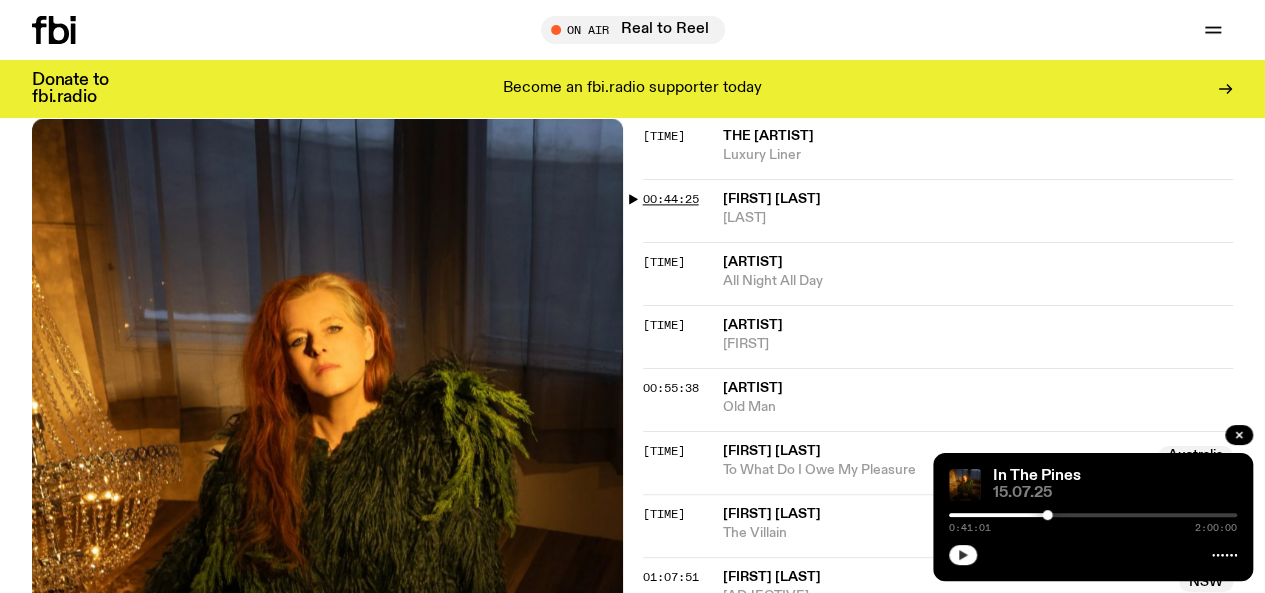click on "00:44:25" at bounding box center (671, 199) 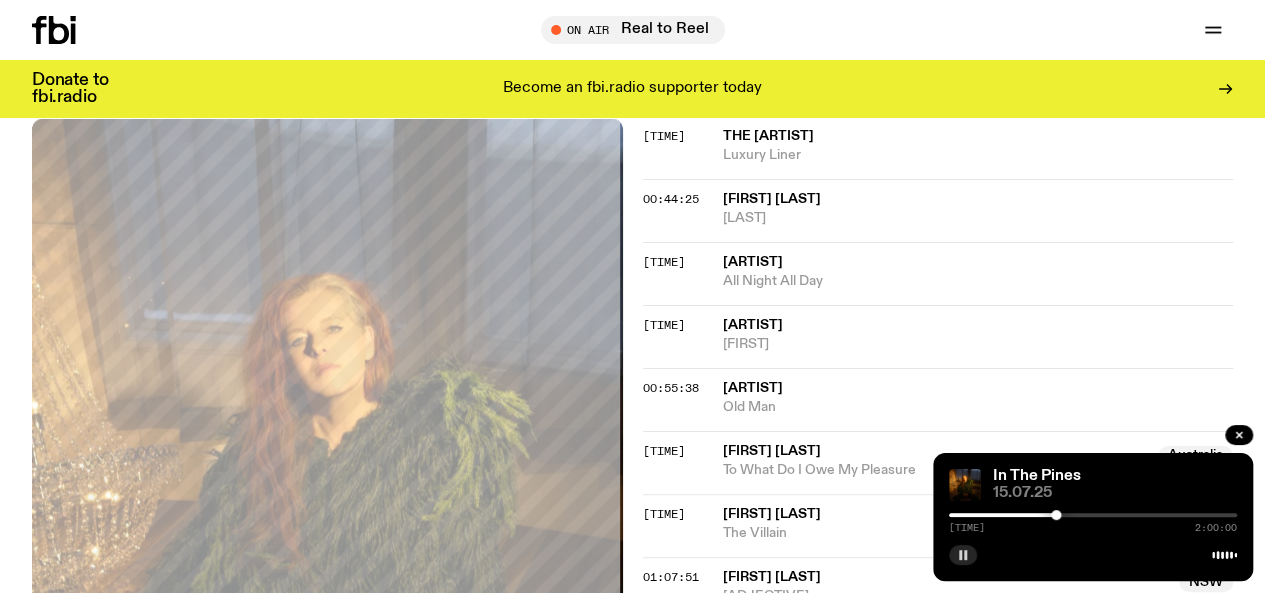 drag, startPoint x: 967, startPoint y: 552, endPoint x: 896, endPoint y: 503, distance: 86.26703 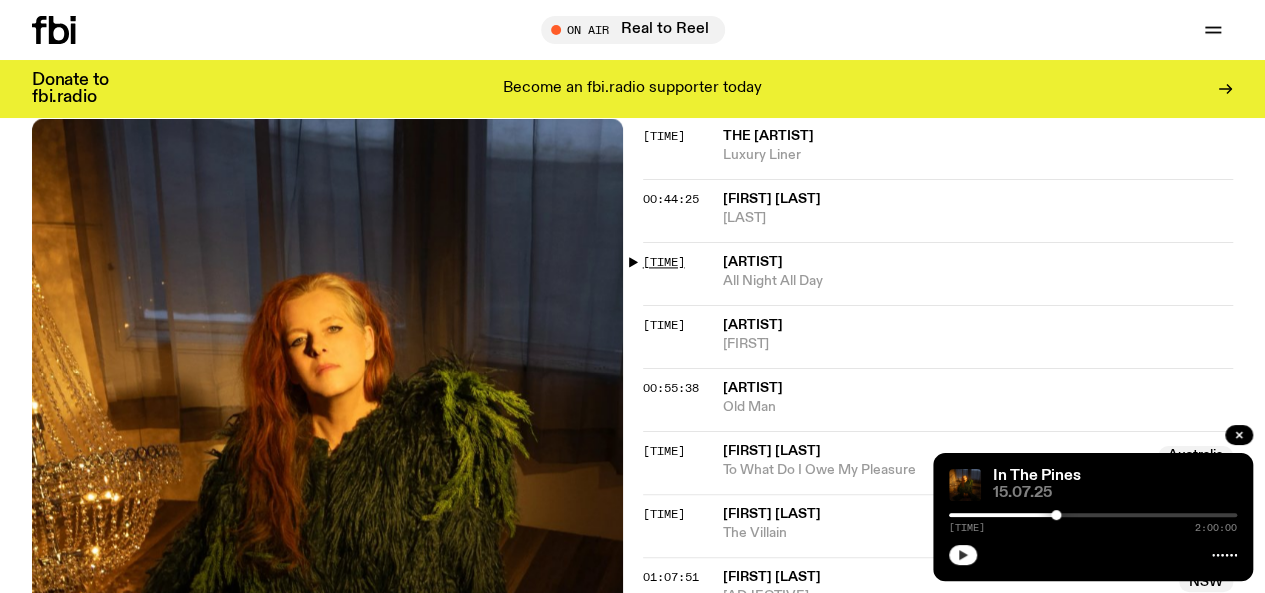 click on "[TIME]" at bounding box center [664, 262] 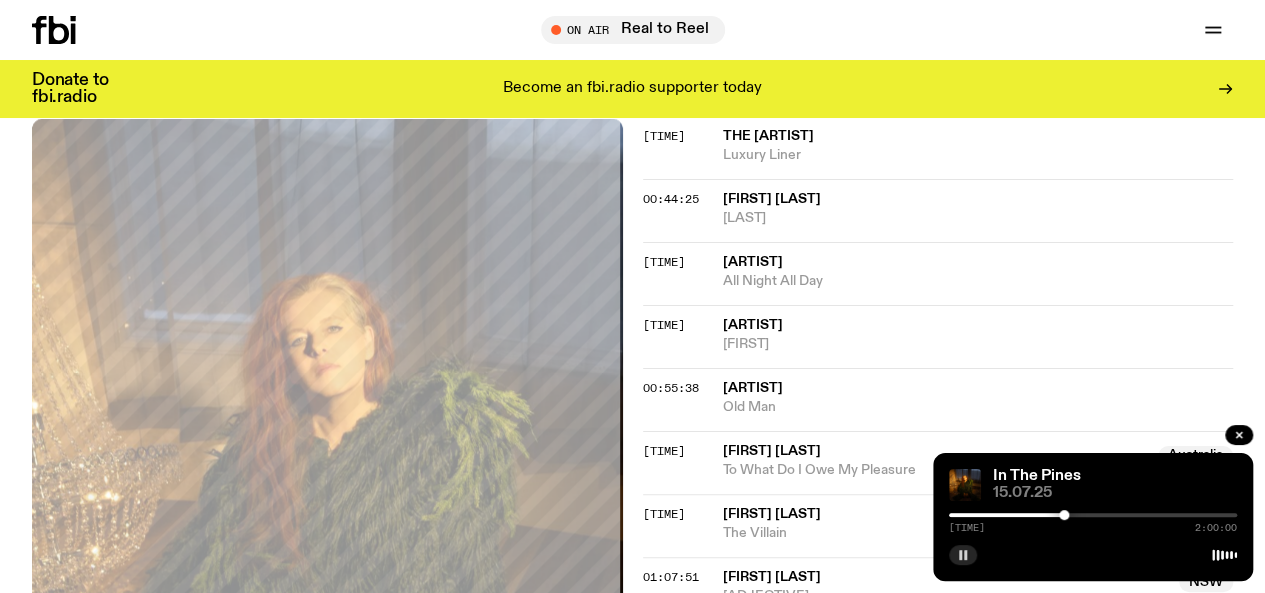 click 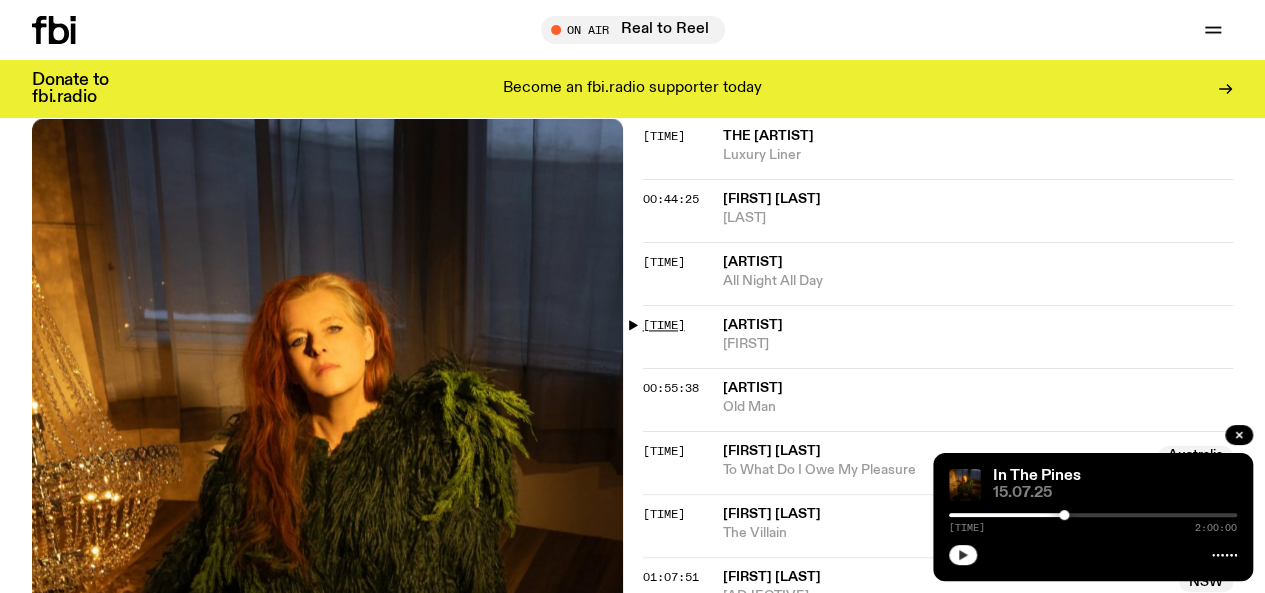 click on "[TIME]" at bounding box center [664, 325] 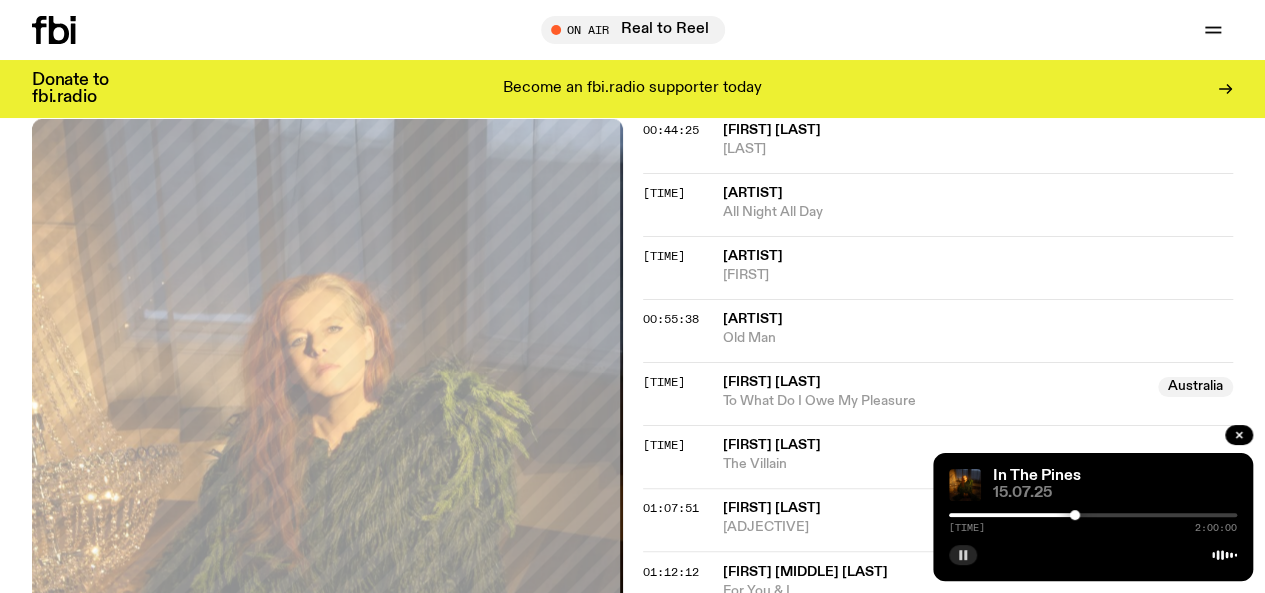 scroll, scrollTop: 1388, scrollLeft: 0, axis: vertical 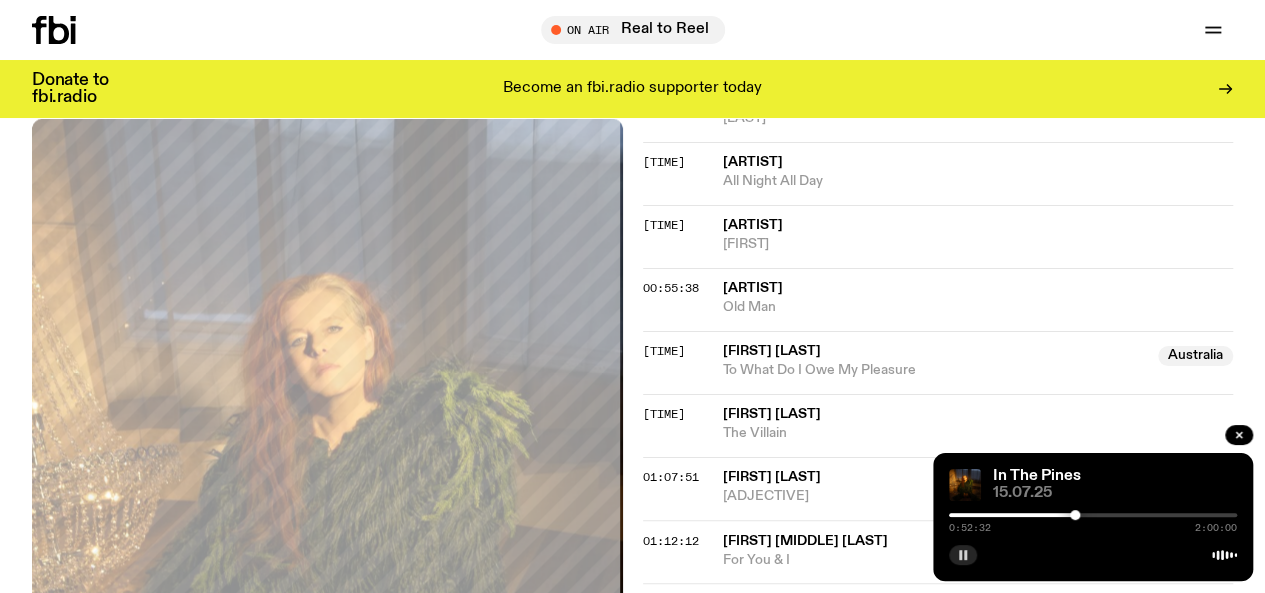 click at bounding box center (963, 555) 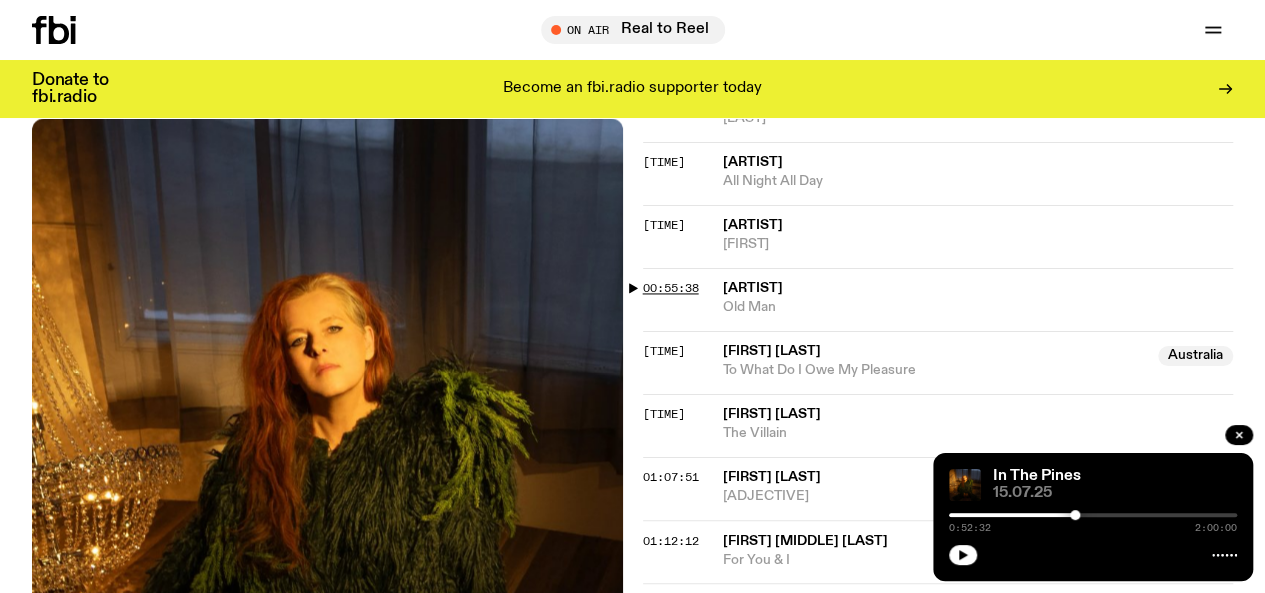 click on "00:55:38" at bounding box center (671, 288) 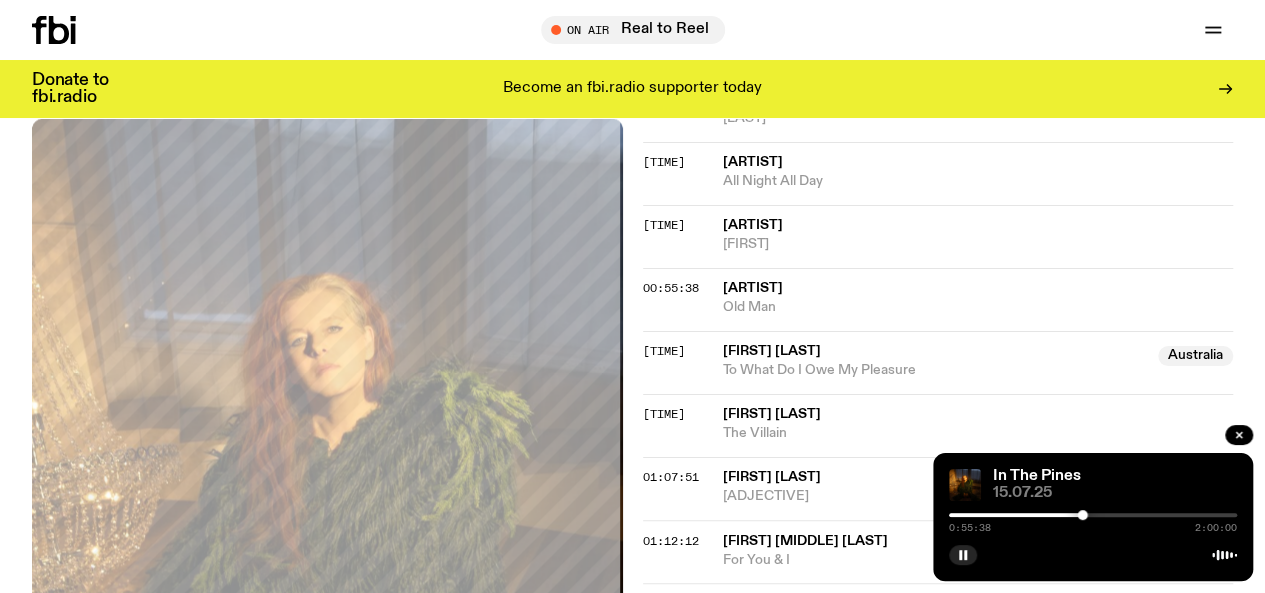 scroll, scrollTop: 1488, scrollLeft: 0, axis: vertical 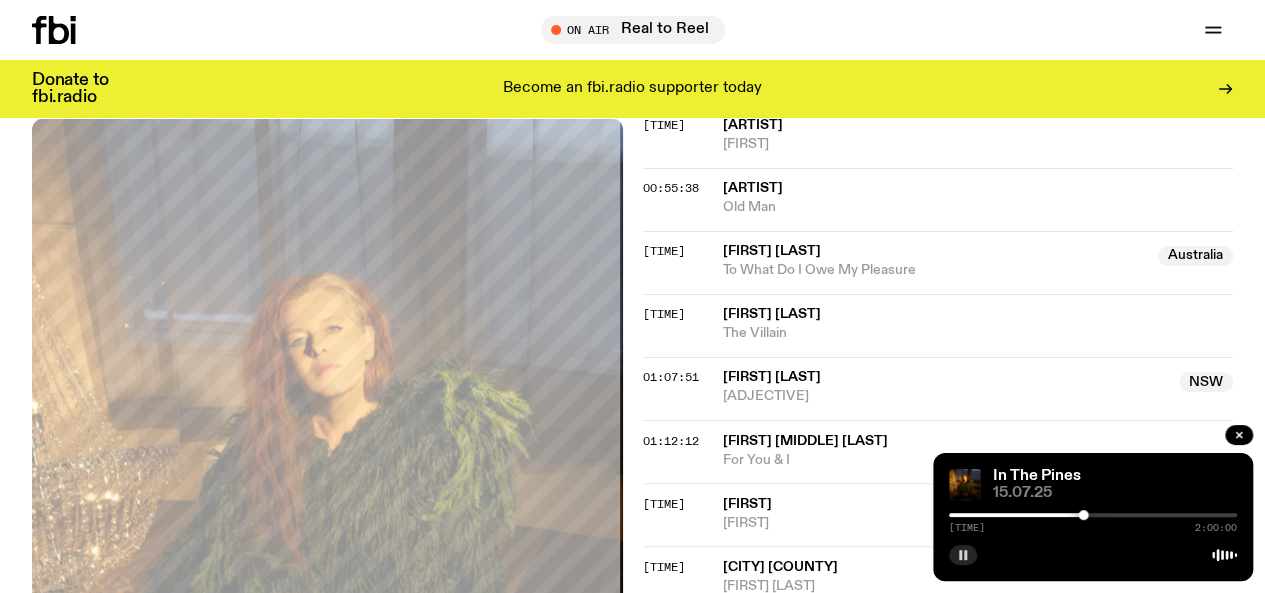 click 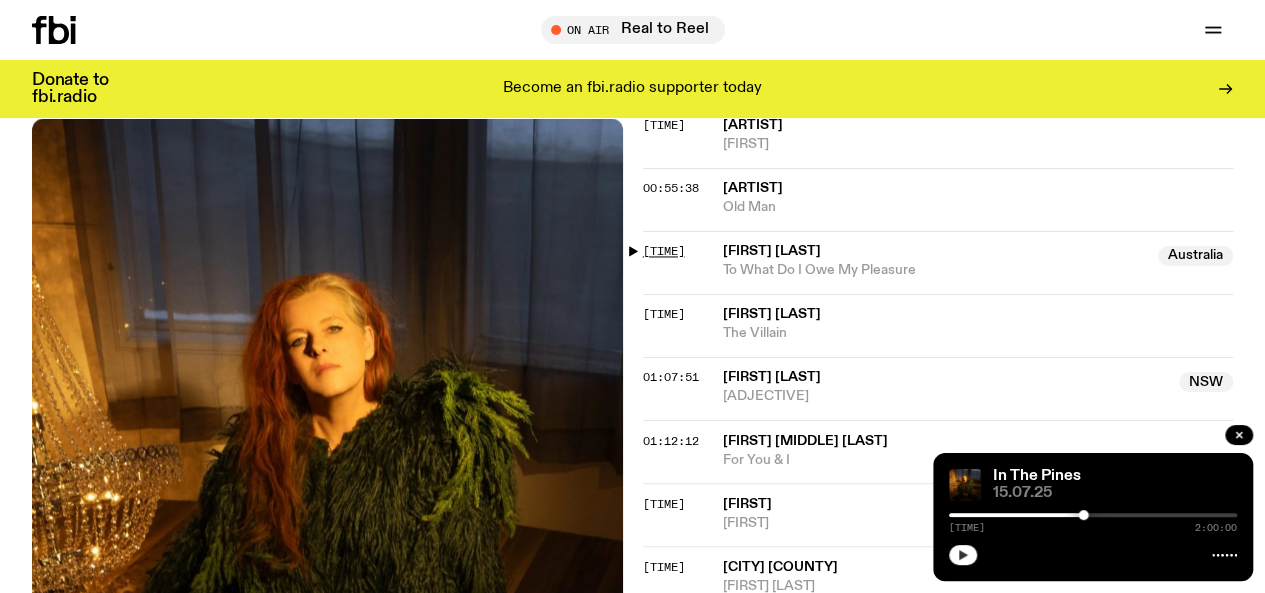 click on "[TIME]" at bounding box center (664, 251) 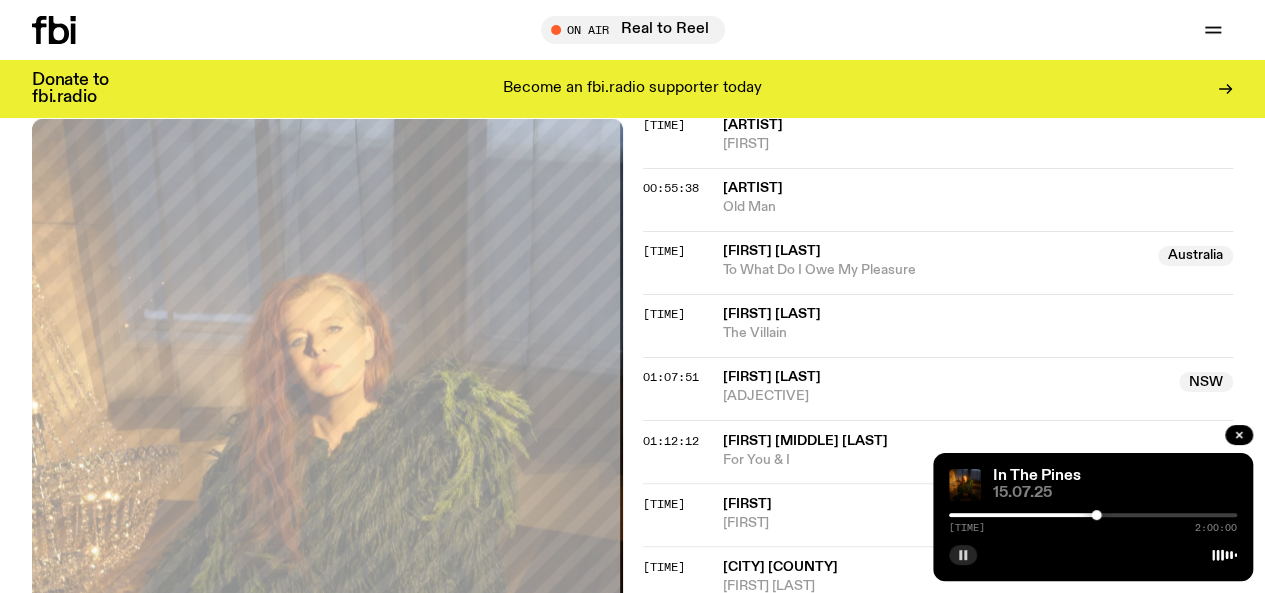 click 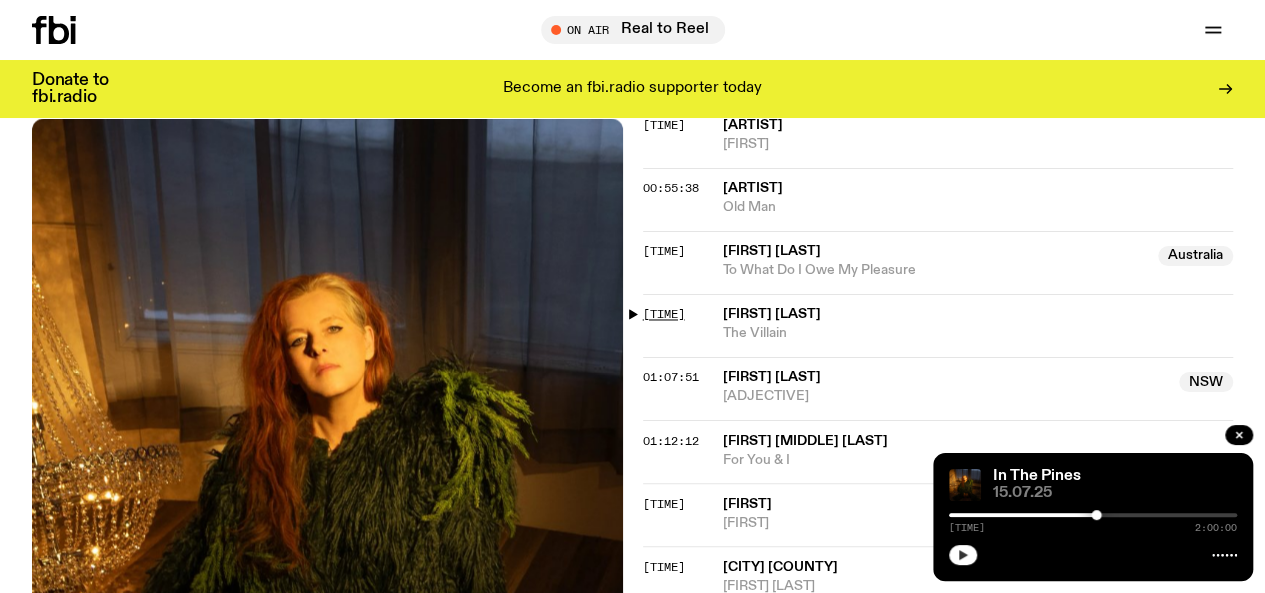 click on "[TIME]" at bounding box center (664, 314) 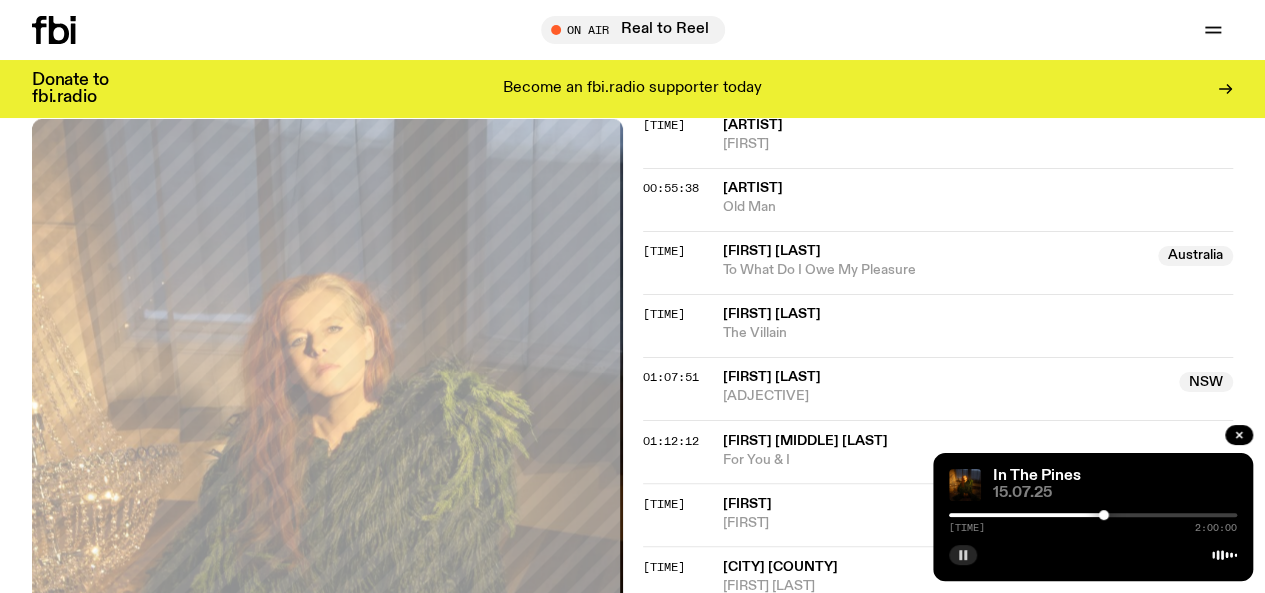 click 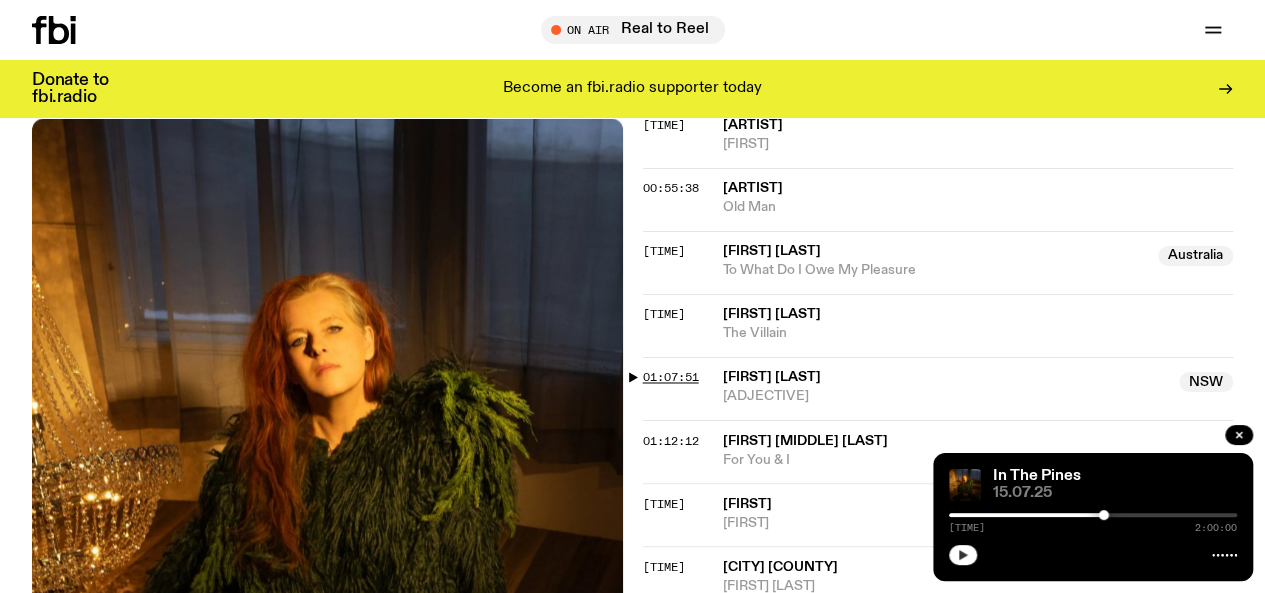 click on "01:07:51" at bounding box center [671, 377] 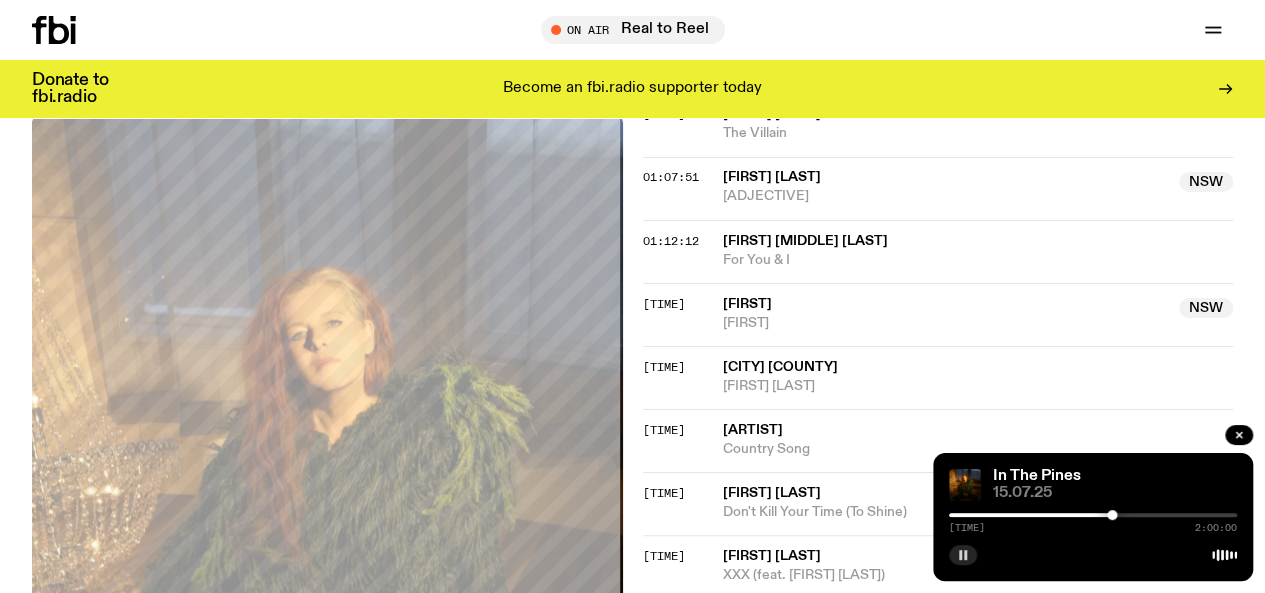 scroll, scrollTop: 1588, scrollLeft: 0, axis: vertical 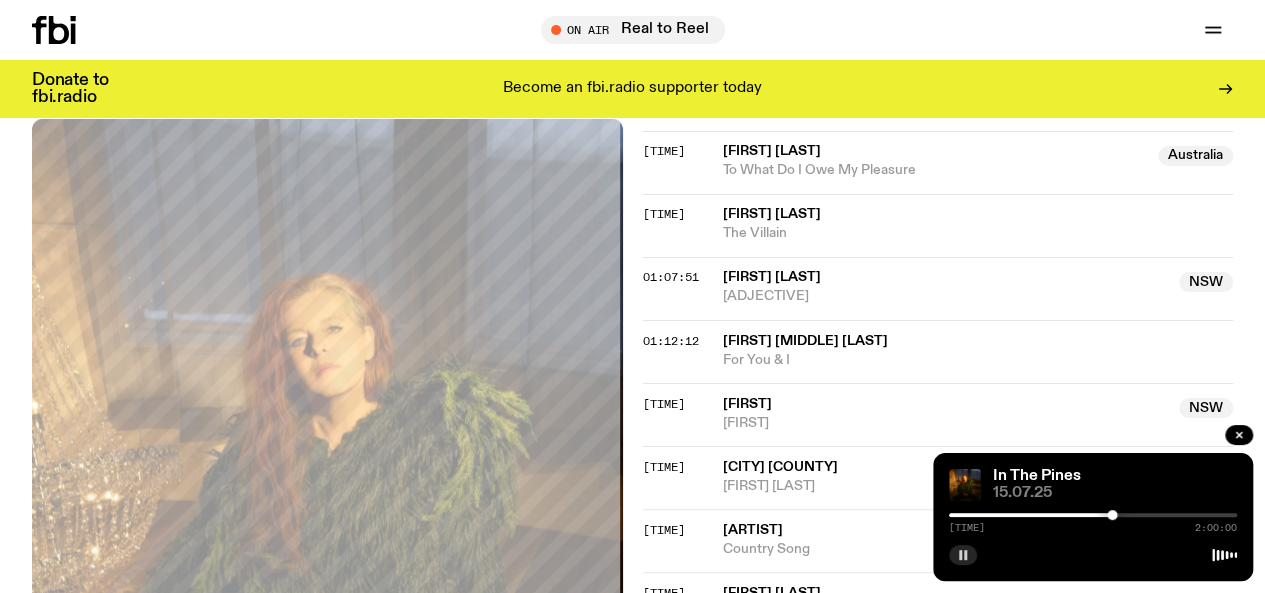 click 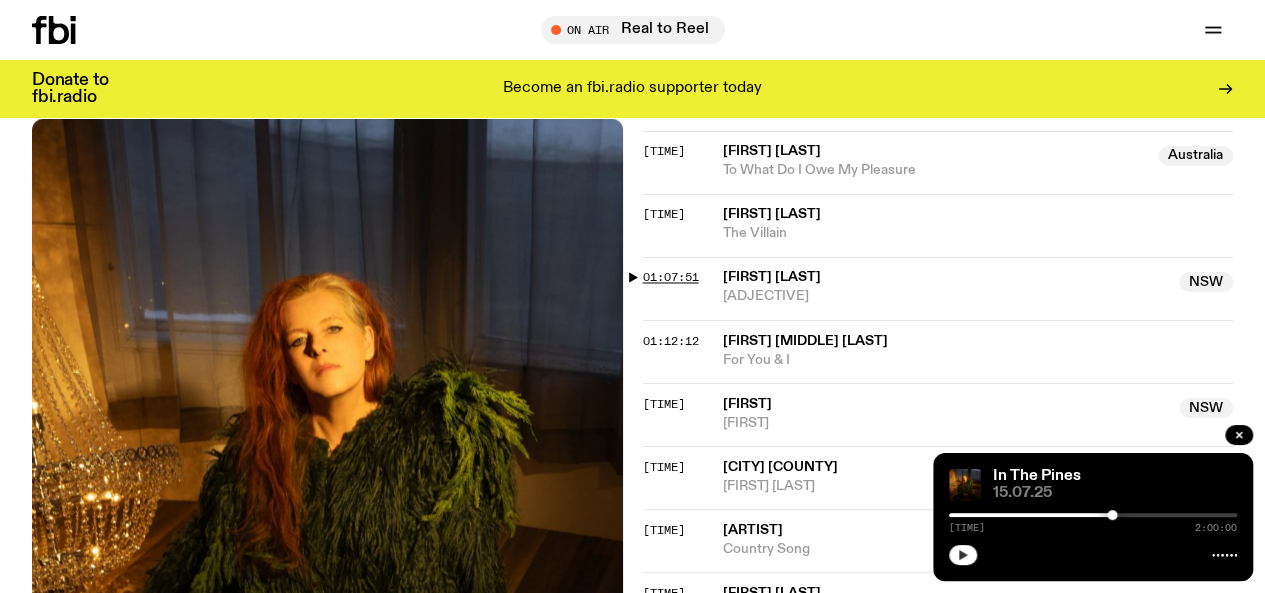 click on "01:07:51" at bounding box center [671, 277] 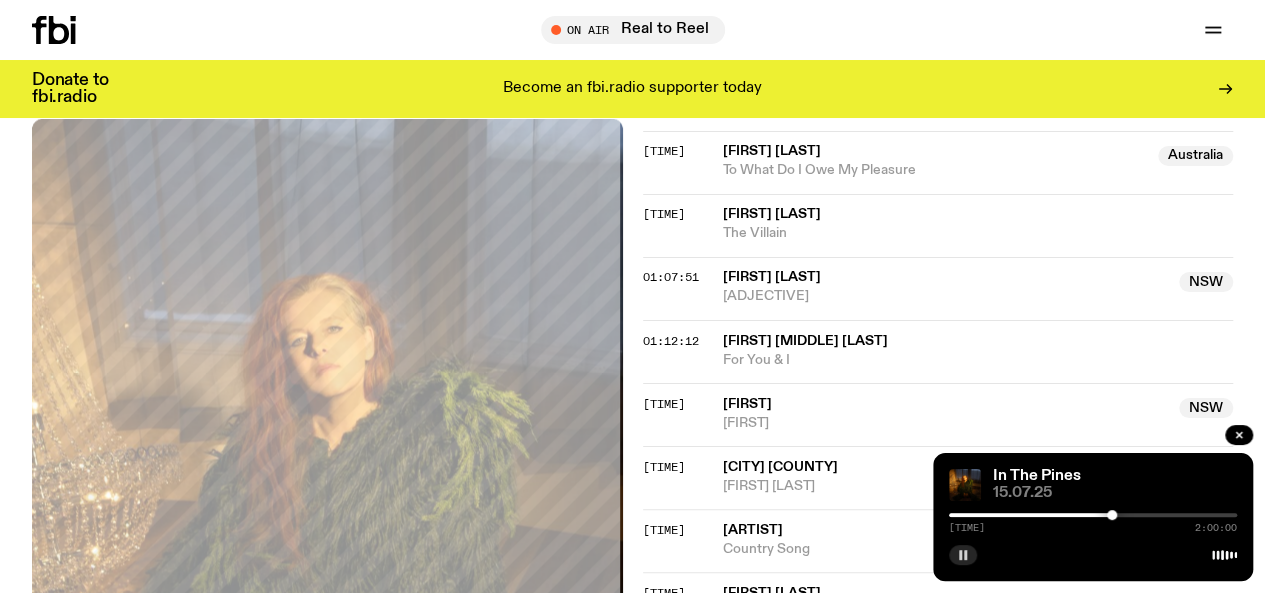 click 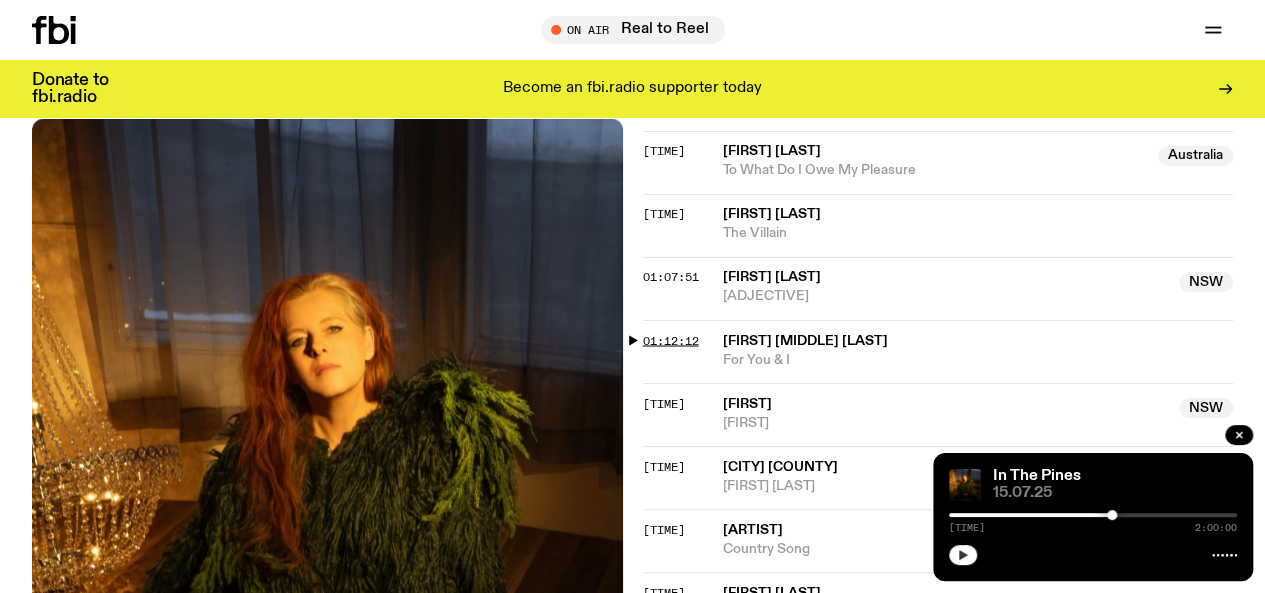 click on "01:12:12" at bounding box center [671, 340] 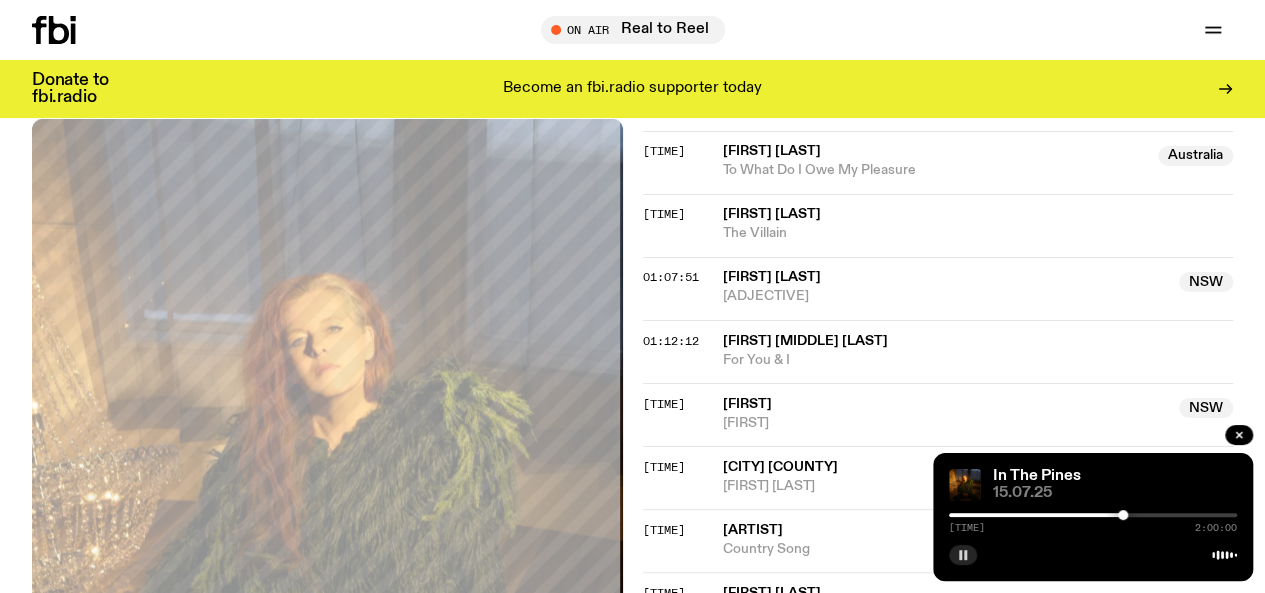 click 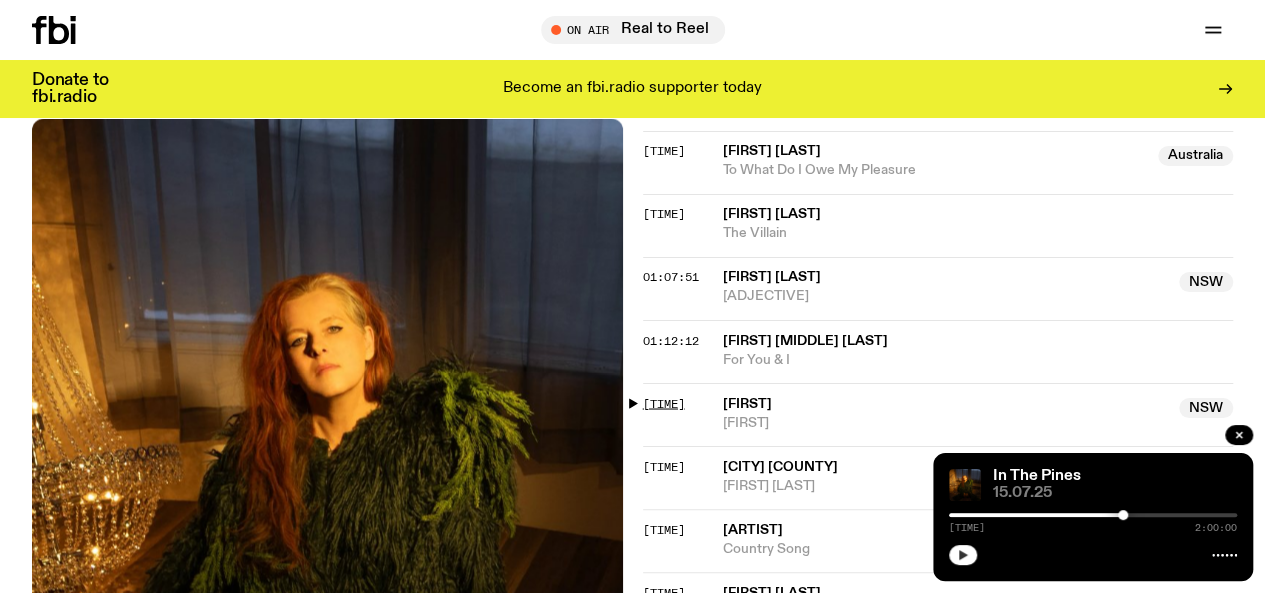 click on "[TIME]" at bounding box center (664, 403) 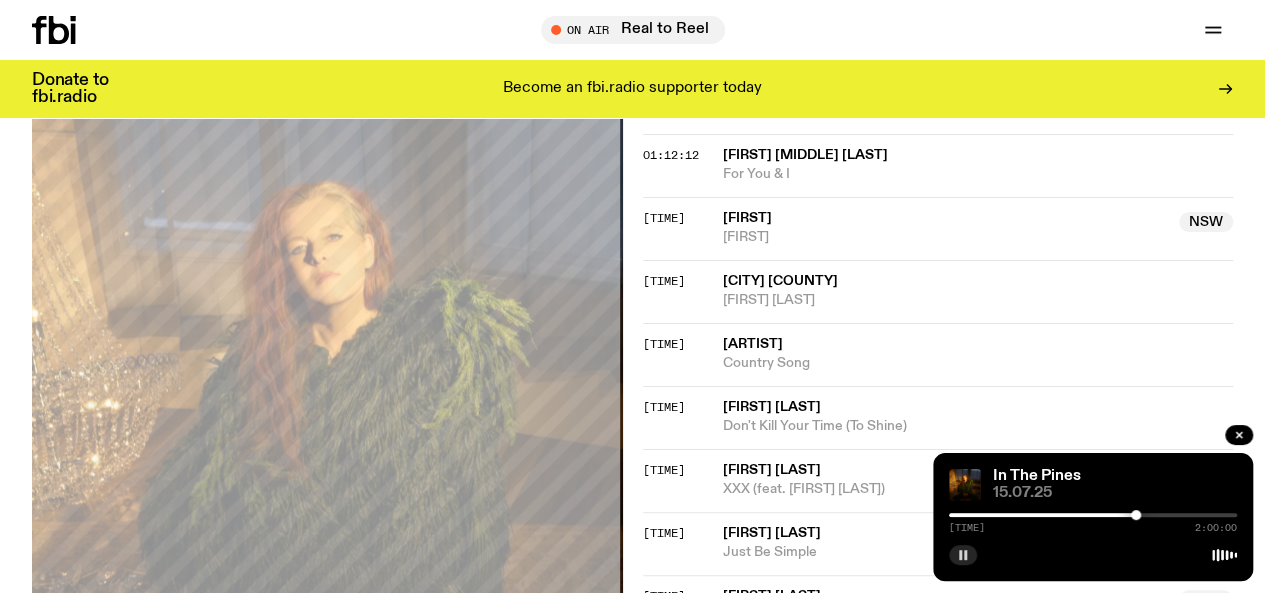 scroll, scrollTop: 1788, scrollLeft: 0, axis: vertical 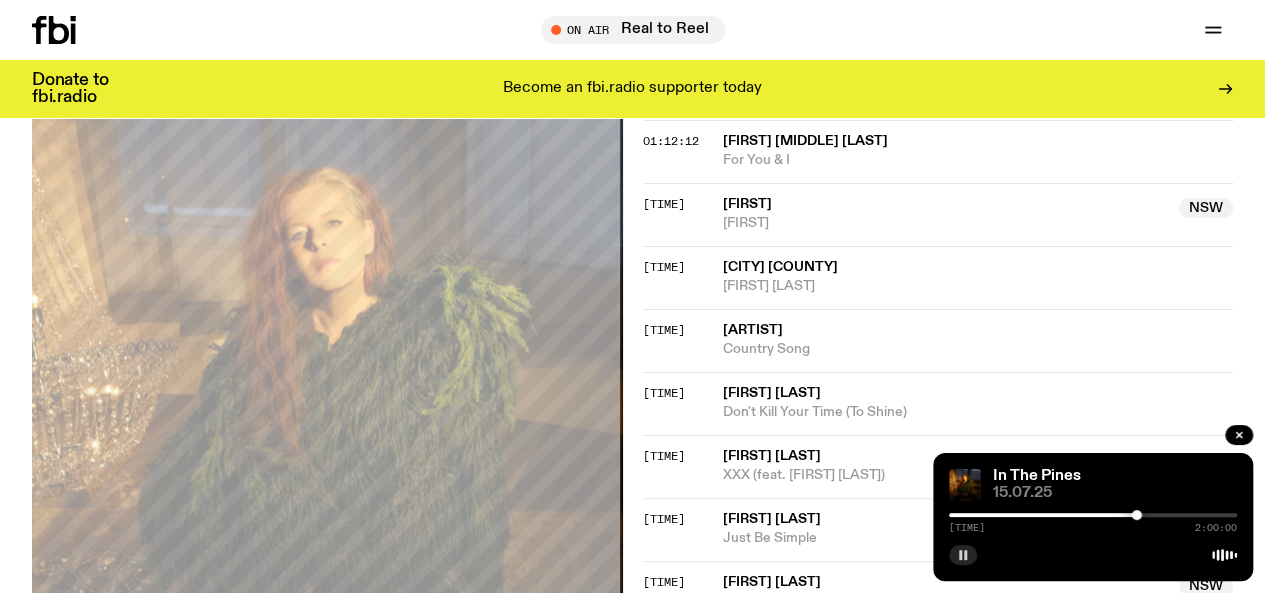 click 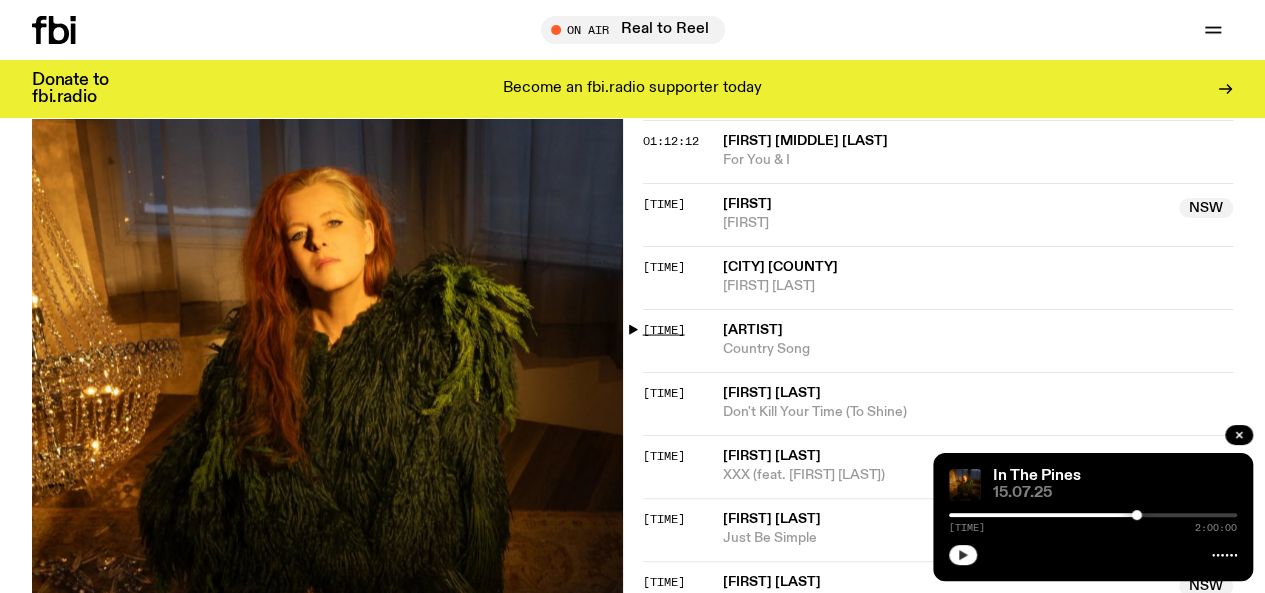 click on "[TIME]" at bounding box center [664, 329] 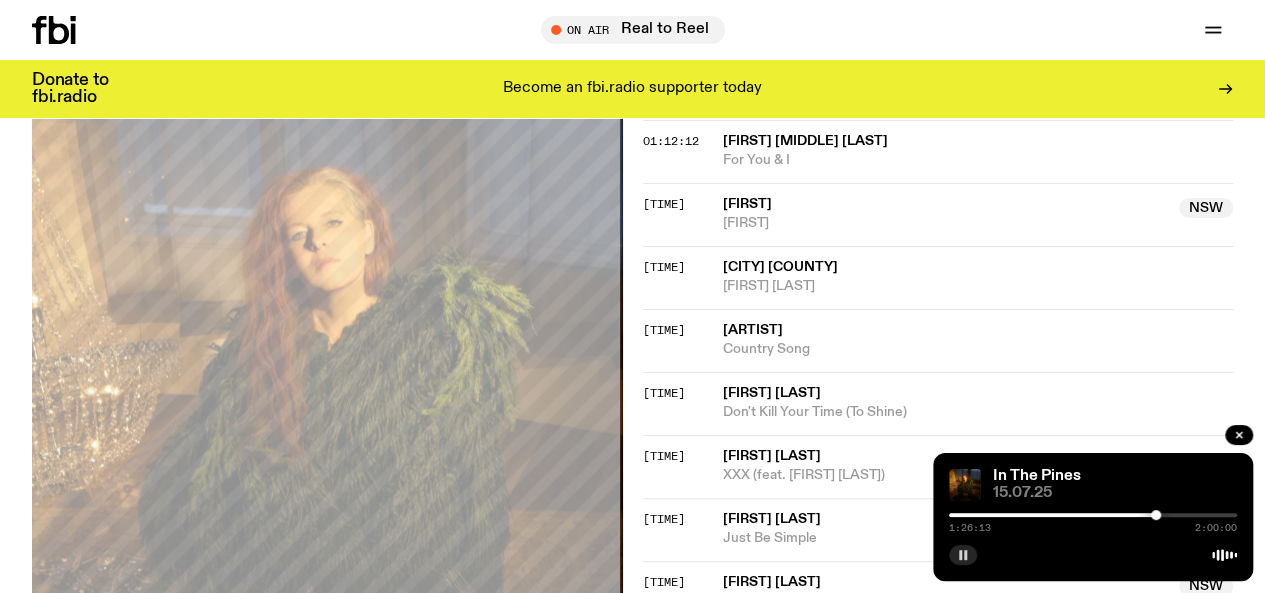 click at bounding box center (963, 555) 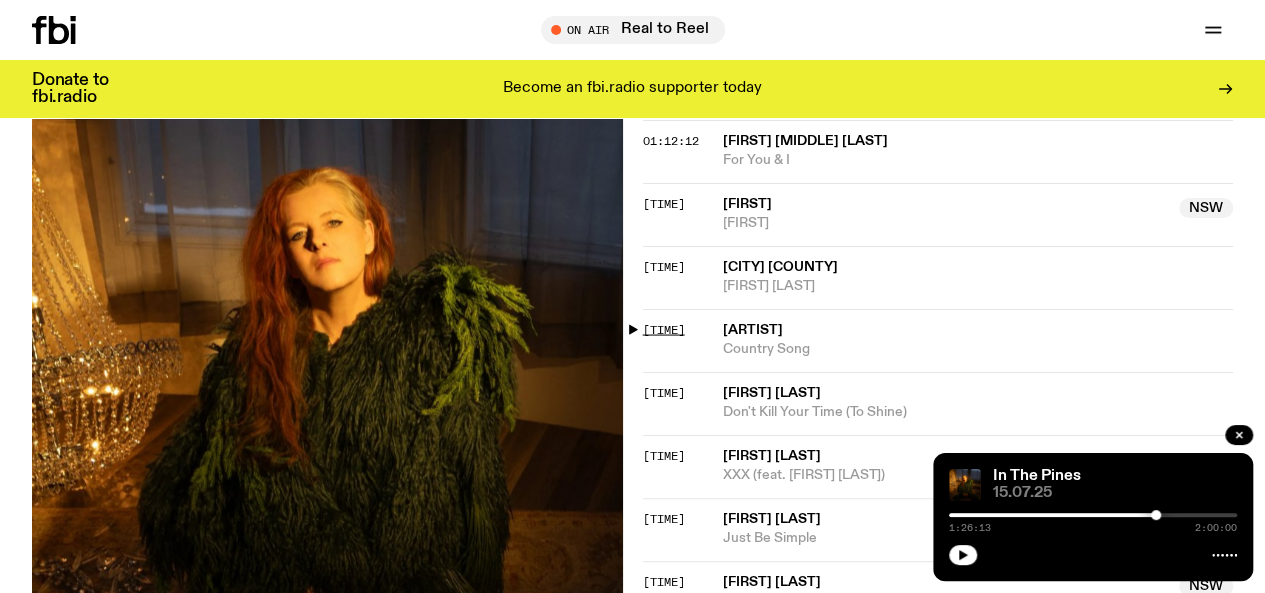 click on "[TIME]" at bounding box center (664, 329) 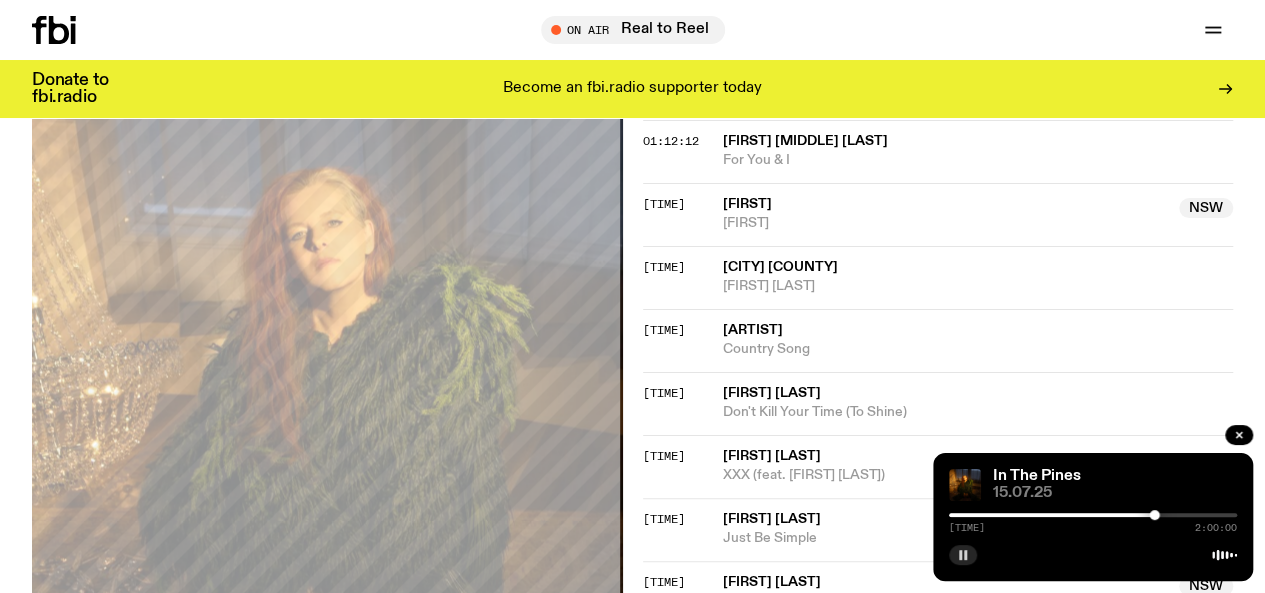click at bounding box center [963, 555] 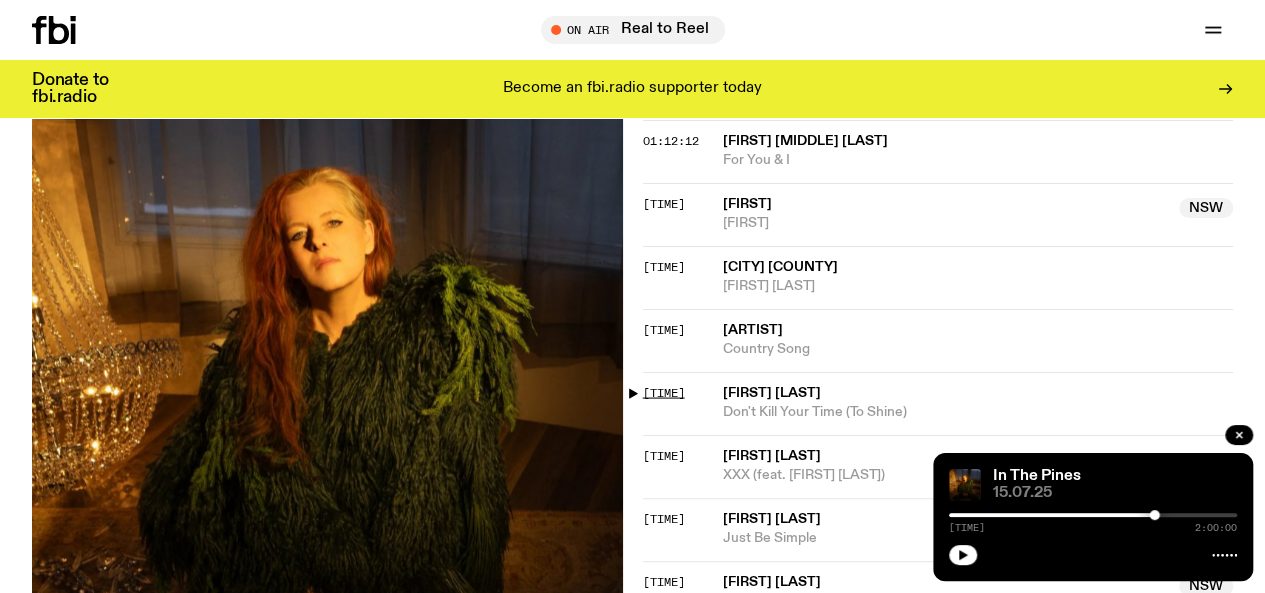 click on "[TIME]" at bounding box center [664, 392] 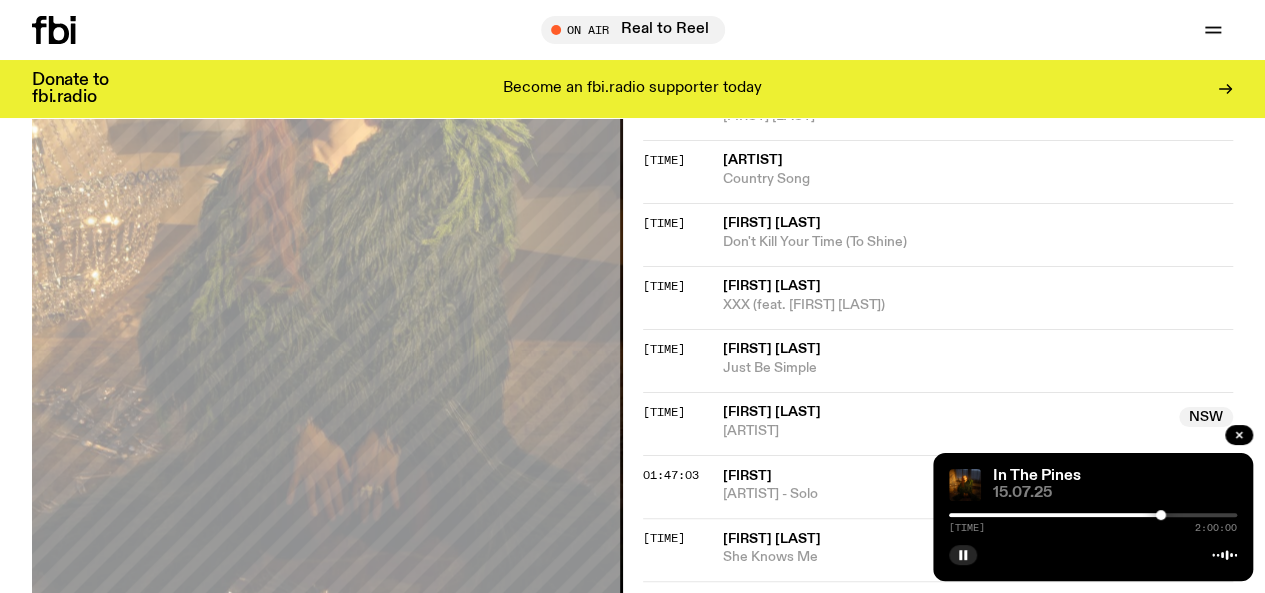 scroll, scrollTop: 1988, scrollLeft: 0, axis: vertical 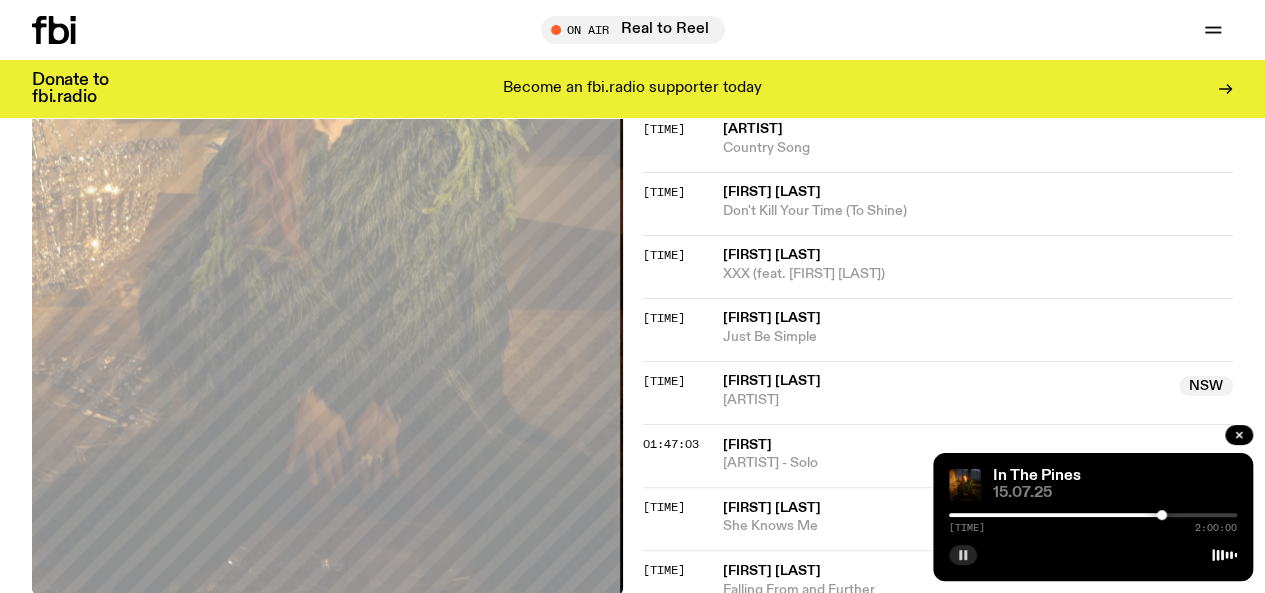 click 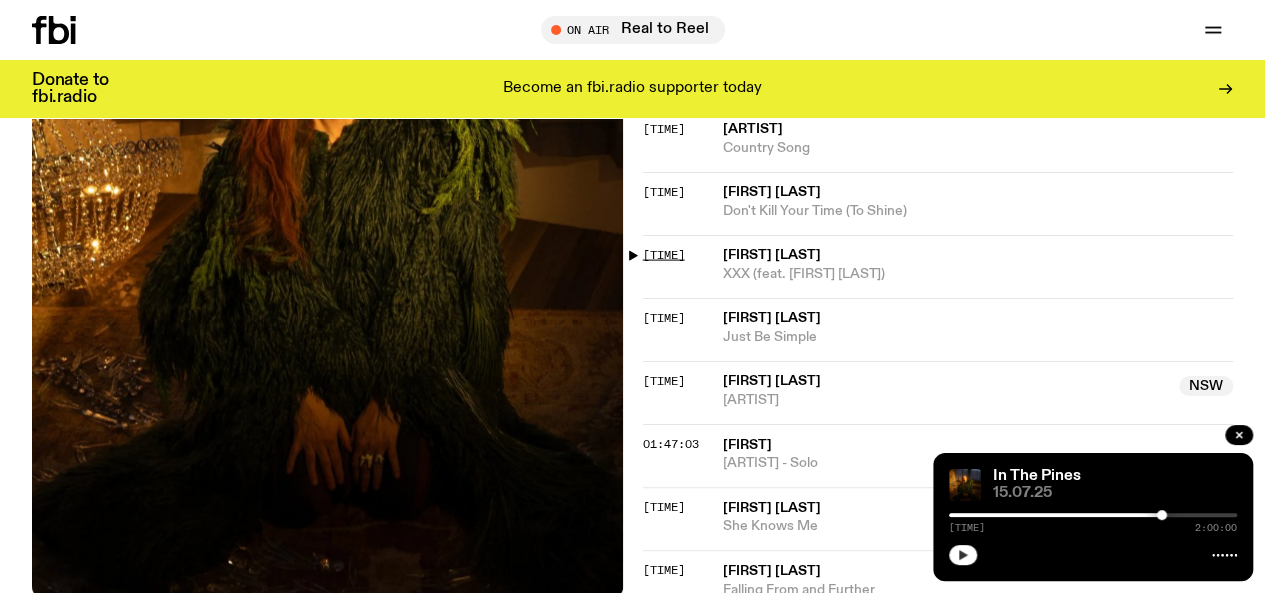 click on "[TIME]" at bounding box center [664, 255] 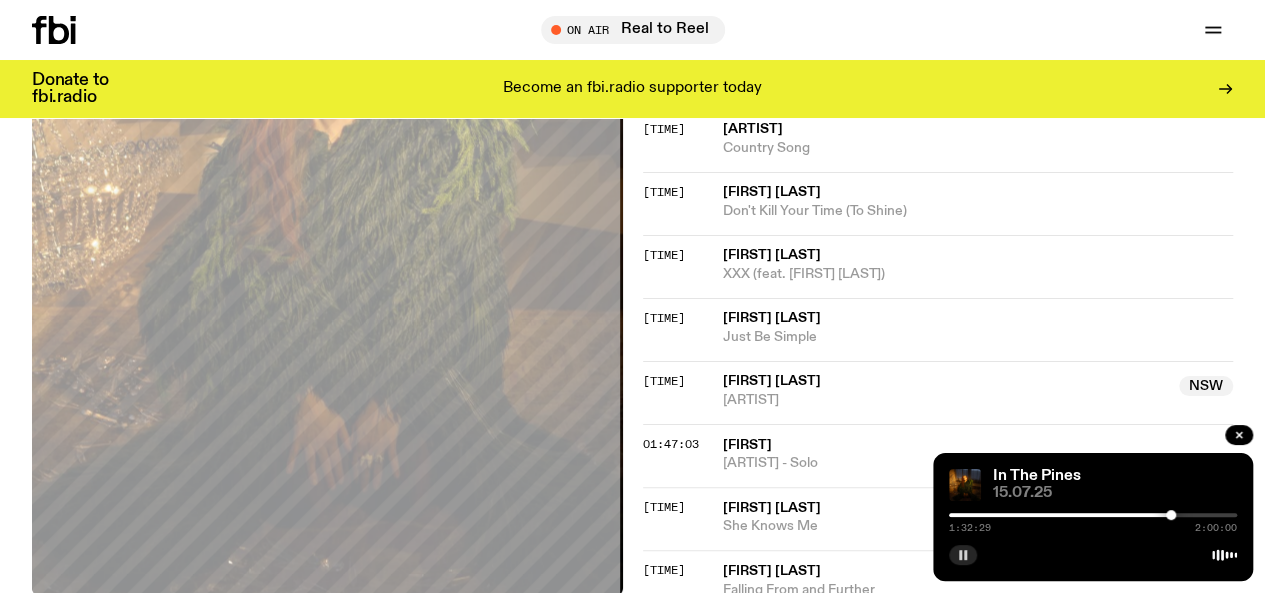 click 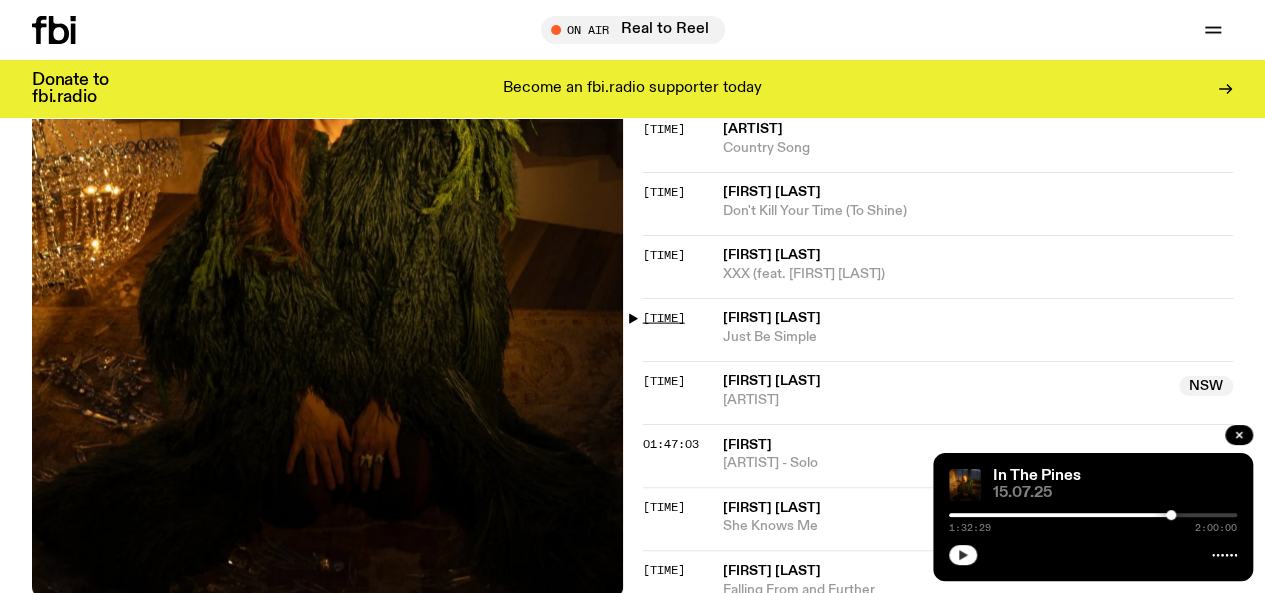 click on "[TIME]" at bounding box center (664, 318) 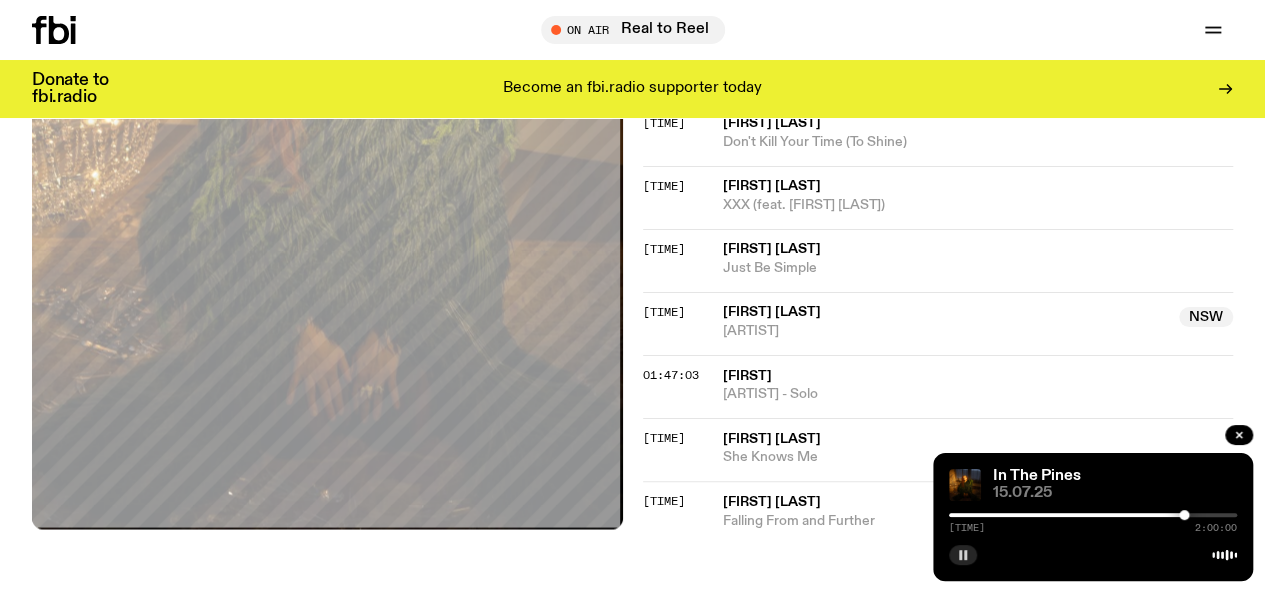 scroll, scrollTop: 2088, scrollLeft: 0, axis: vertical 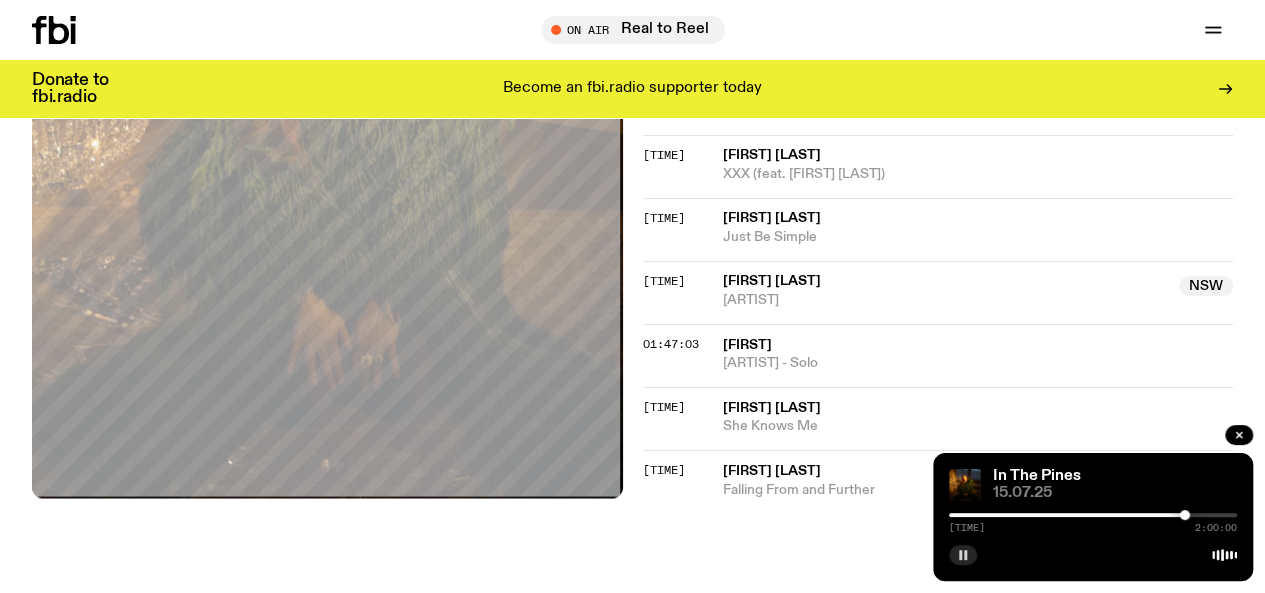 click 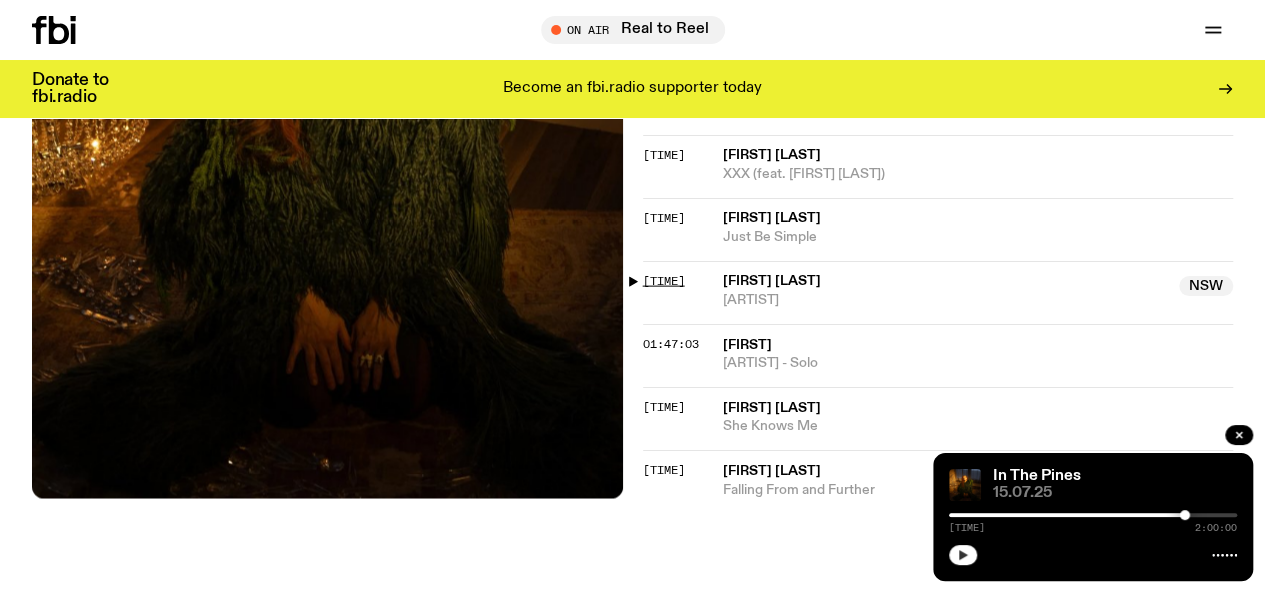 click on "[TIME]" at bounding box center (664, 281) 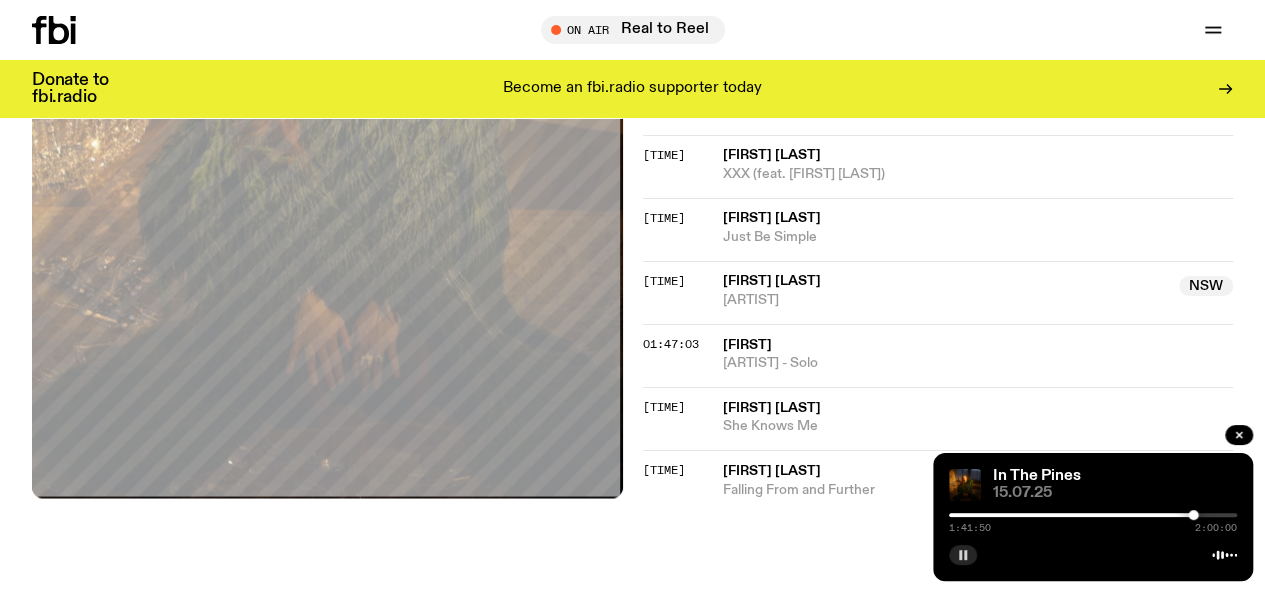 click 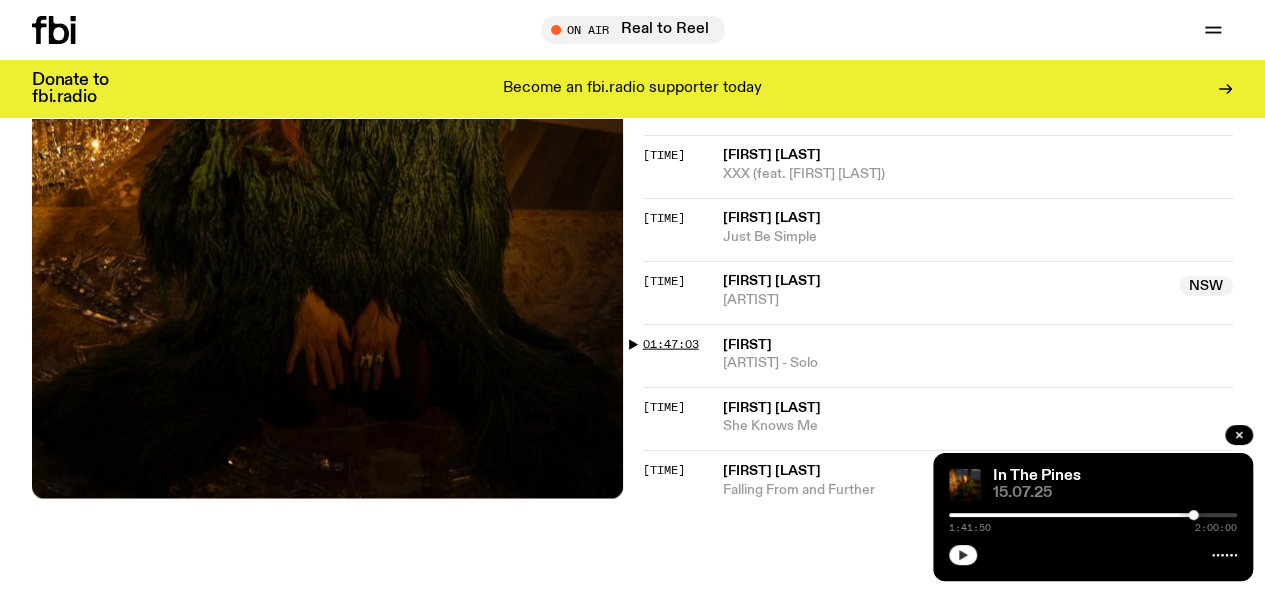 click on "01:47:03" at bounding box center [671, 344] 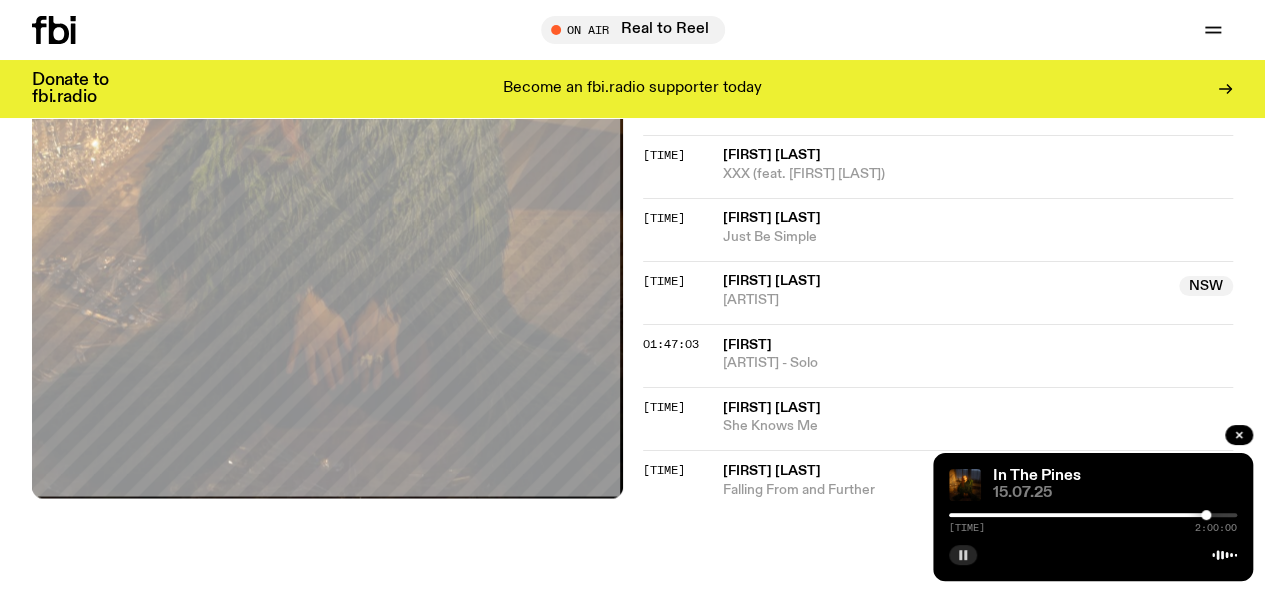 click 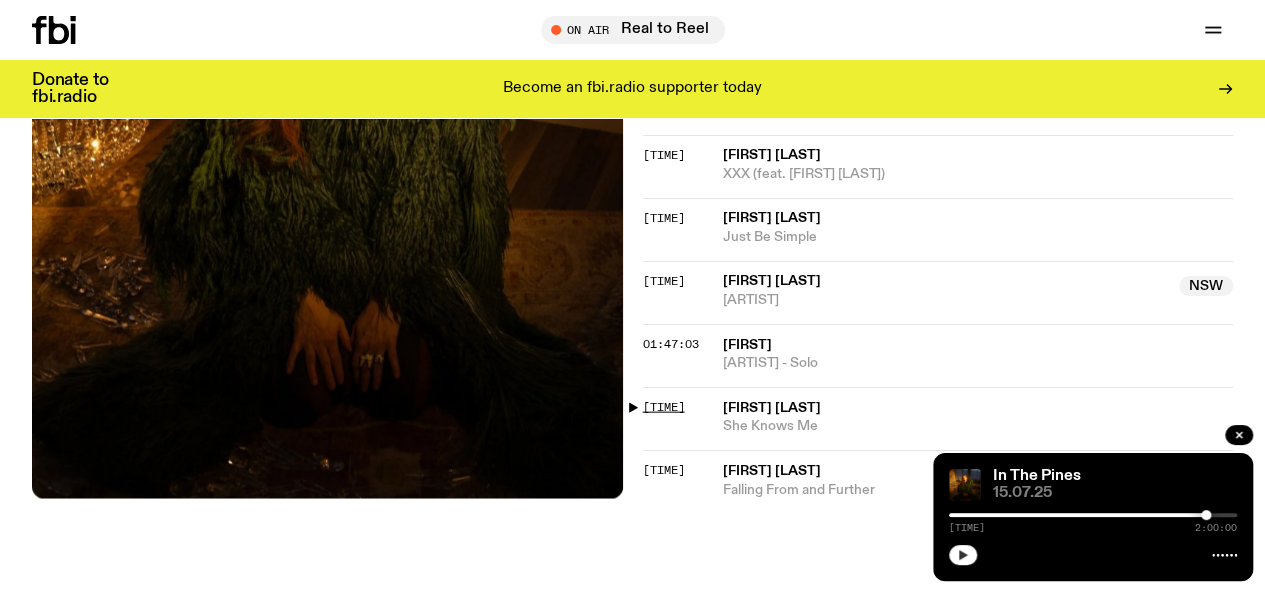 click on "[TIME]" at bounding box center [664, 407] 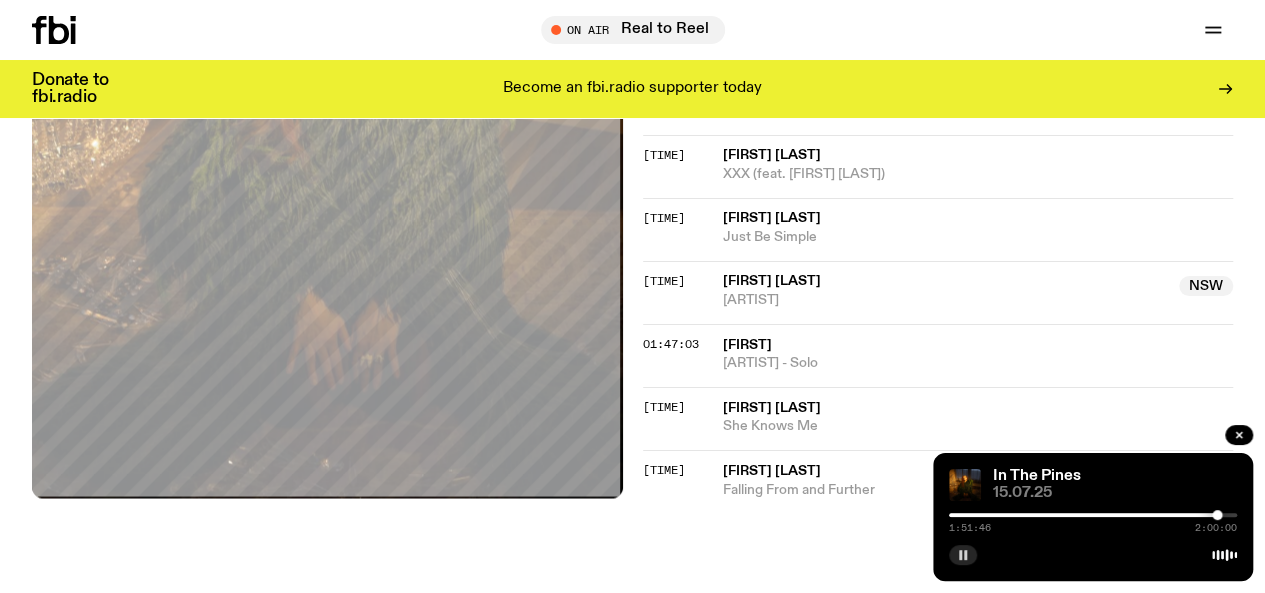 click 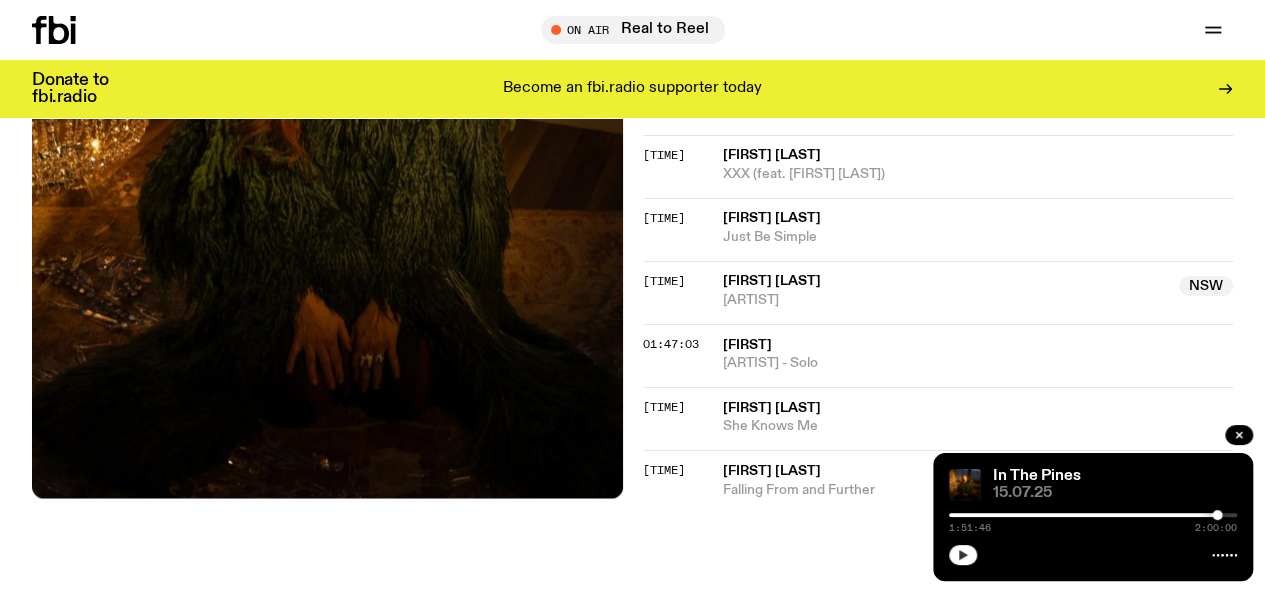 click on "[FIRST] [LAST]" 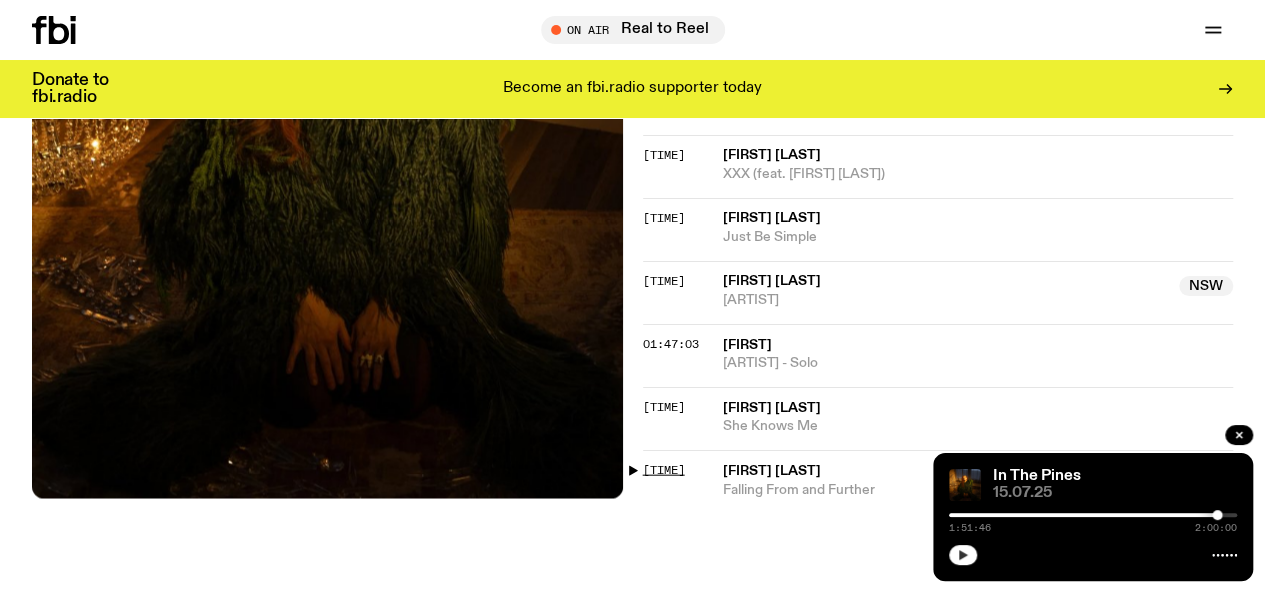 click on "[TIME]" at bounding box center [664, 470] 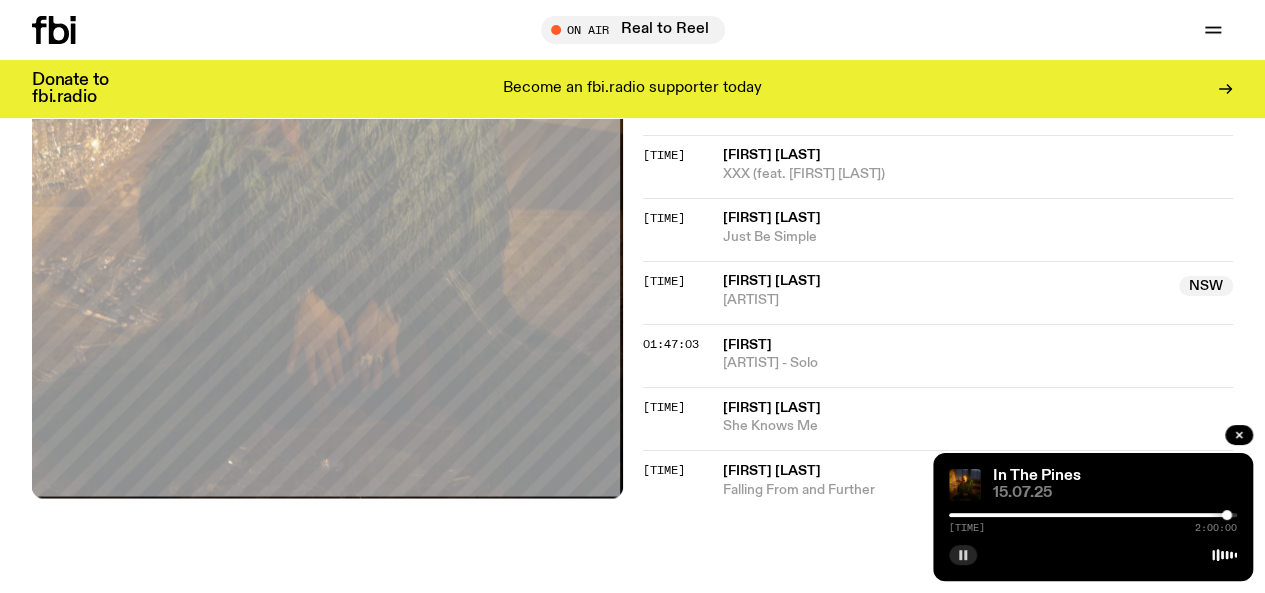 click 